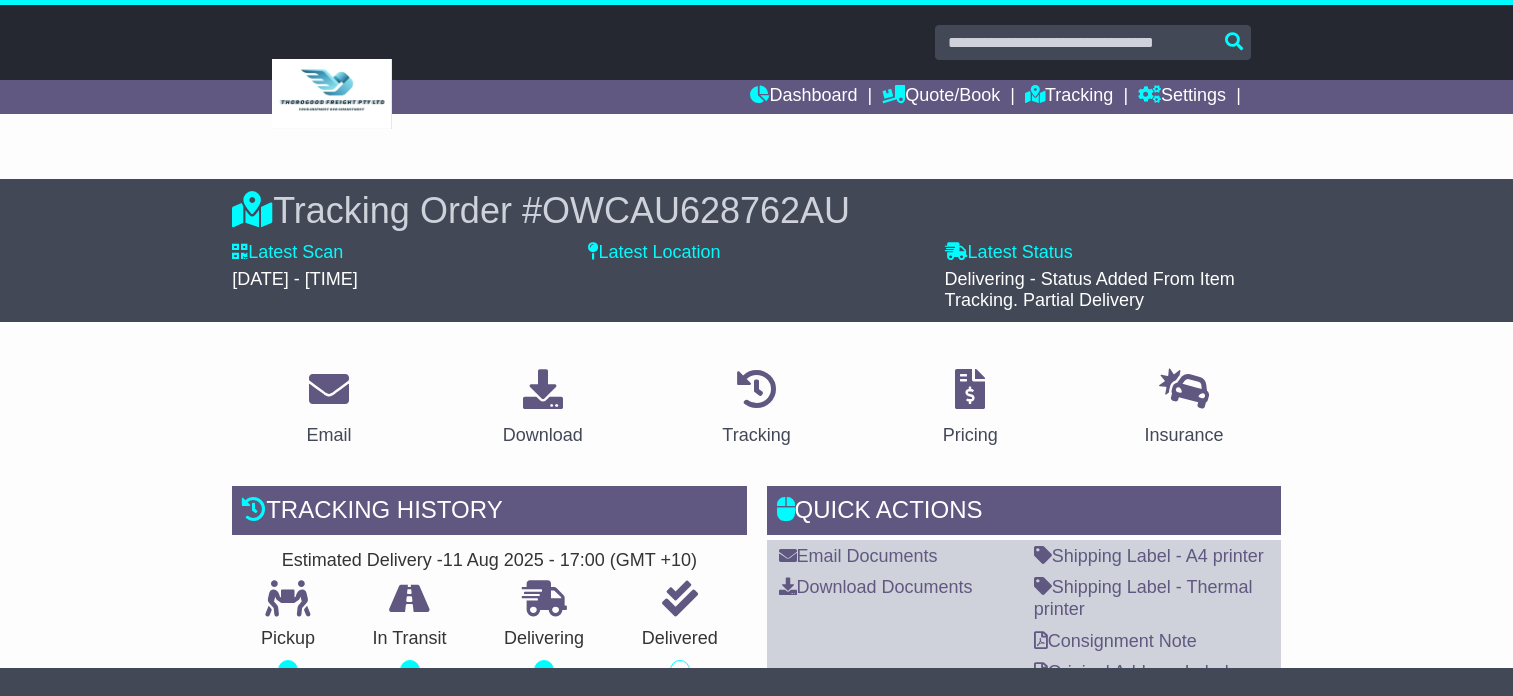 scroll, scrollTop: 0, scrollLeft: 0, axis: both 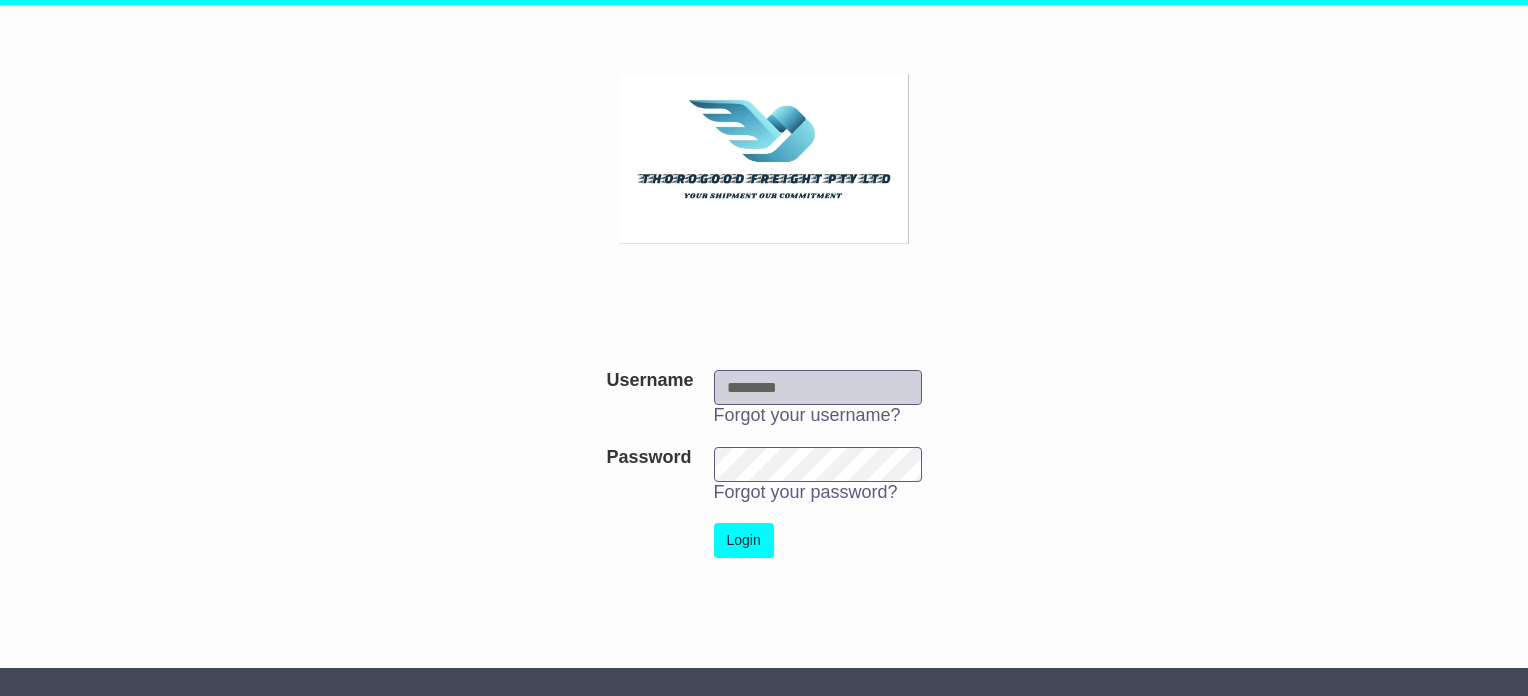 click on "Username" at bounding box center [818, 387] 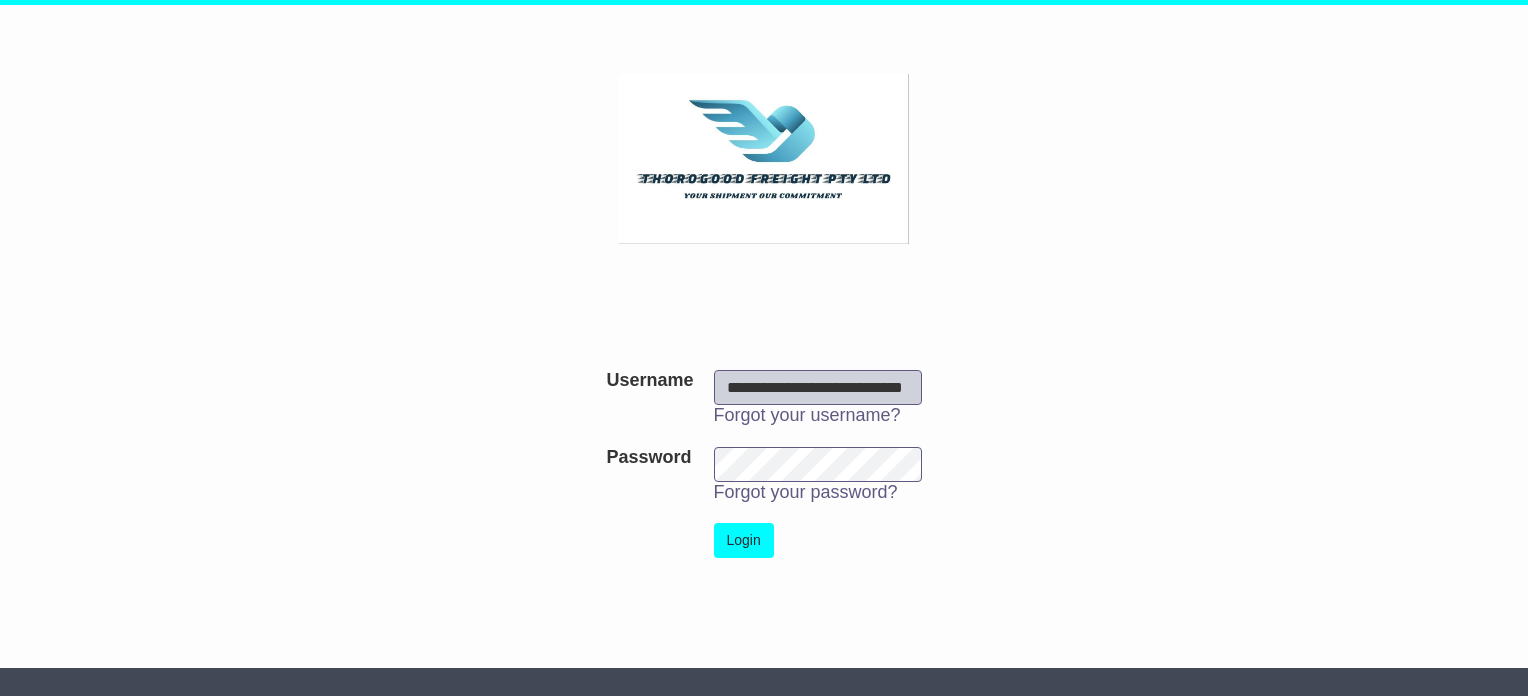 scroll, scrollTop: 0, scrollLeft: 22, axis: horizontal 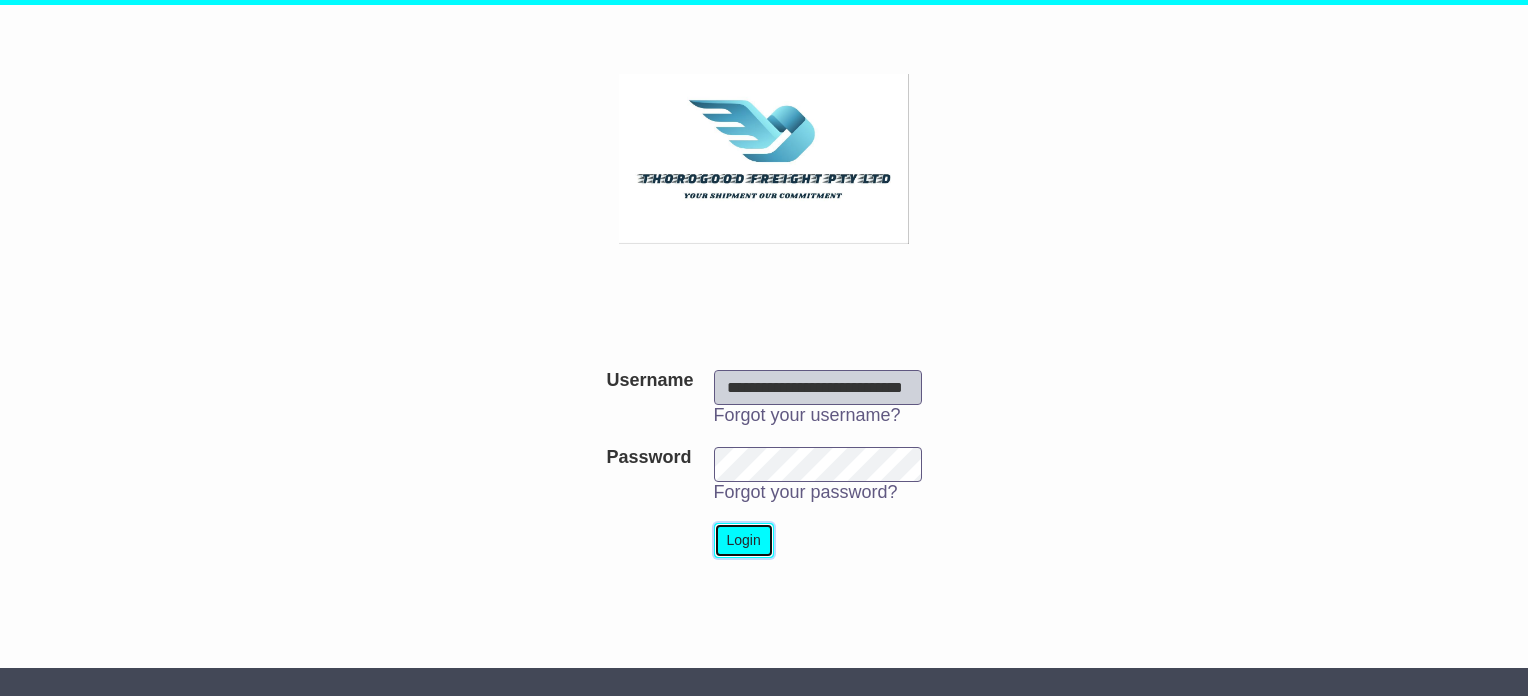 click on "Login" at bounding box center (744, 540) 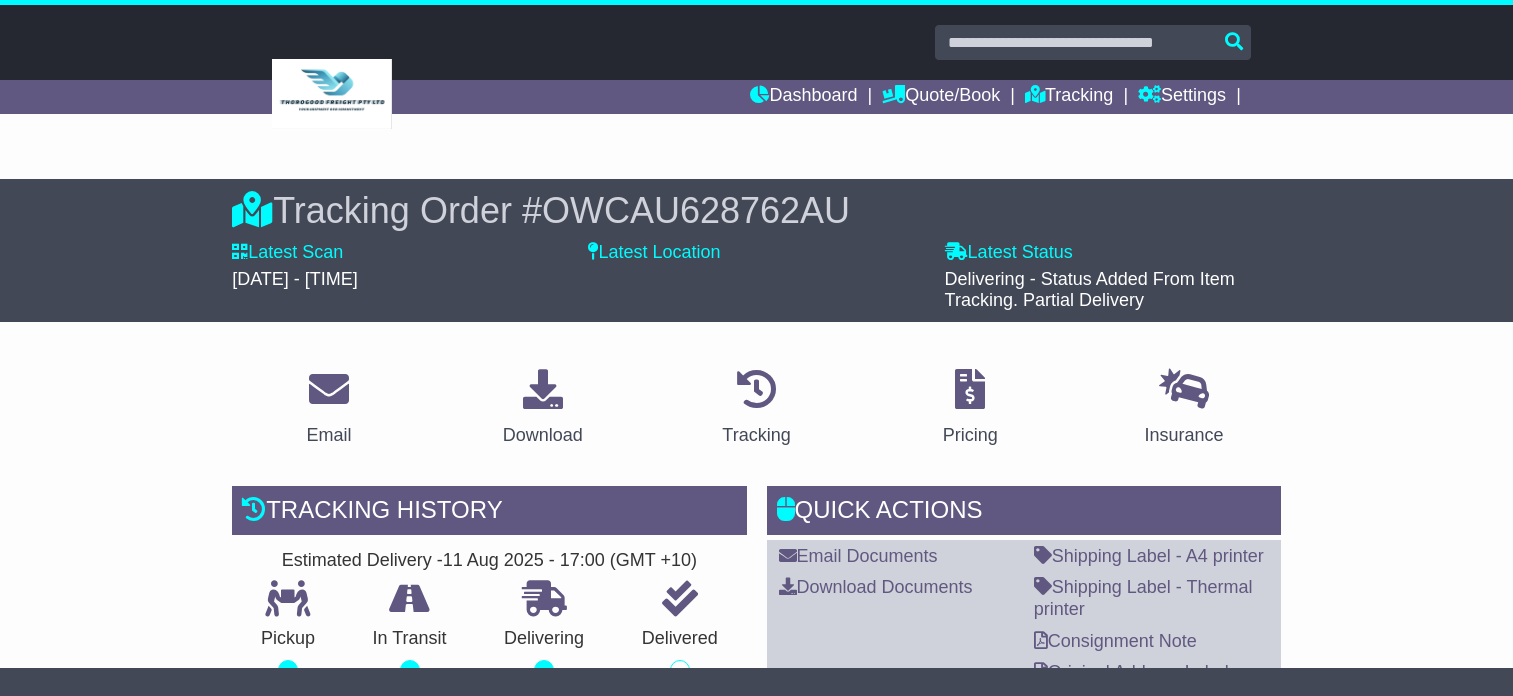 scroll, scrollTop: 0, scrollLeft: 0, axis: both 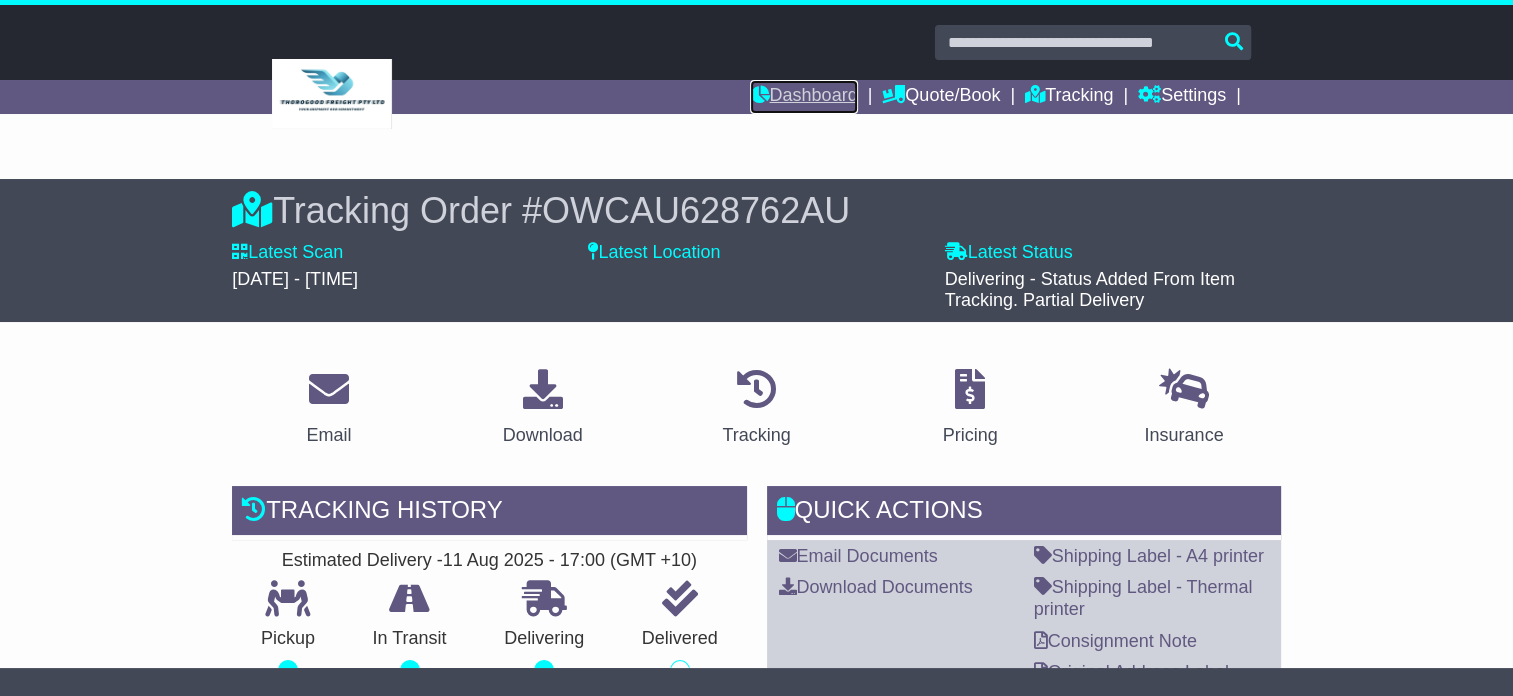 click on "Dashboard" at bounding box center [803, 97] 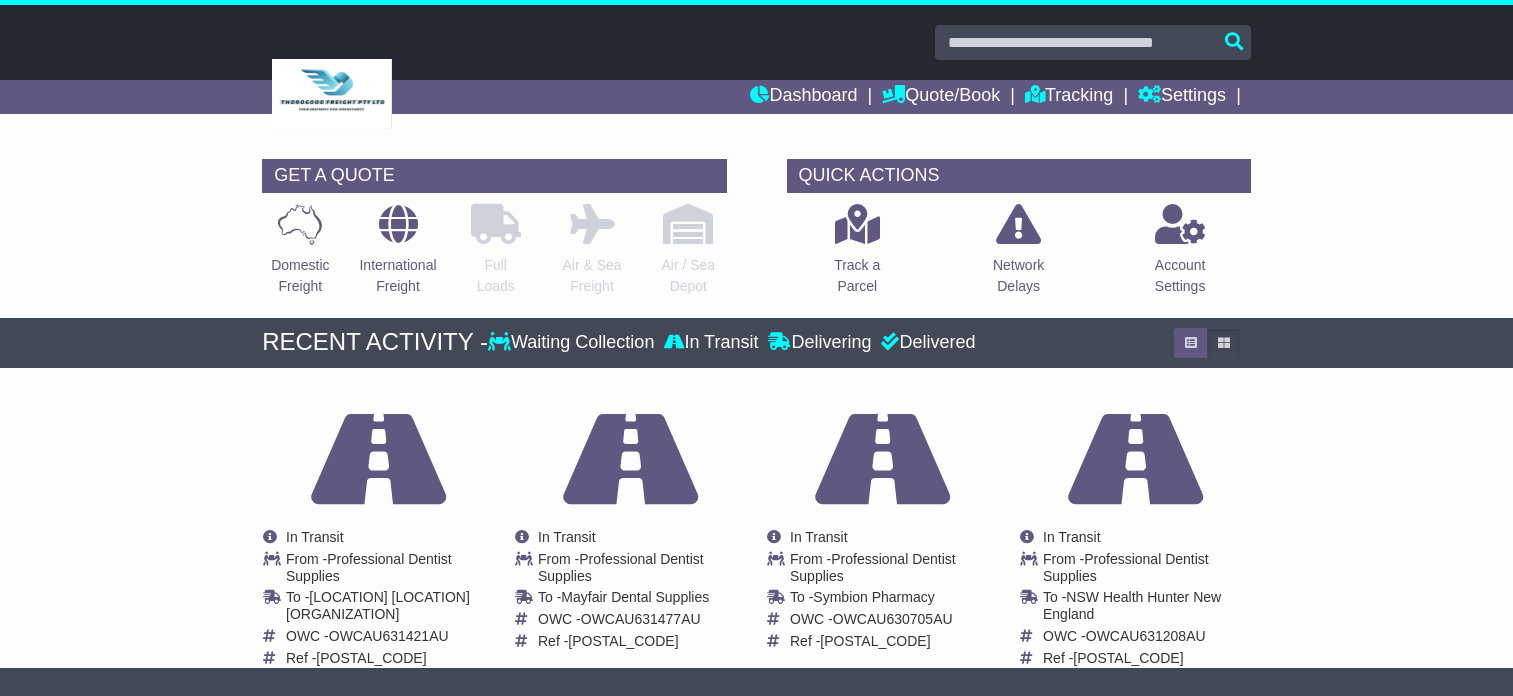 scroll, scrollTop: 0, scrollLeft: 0, axis: both 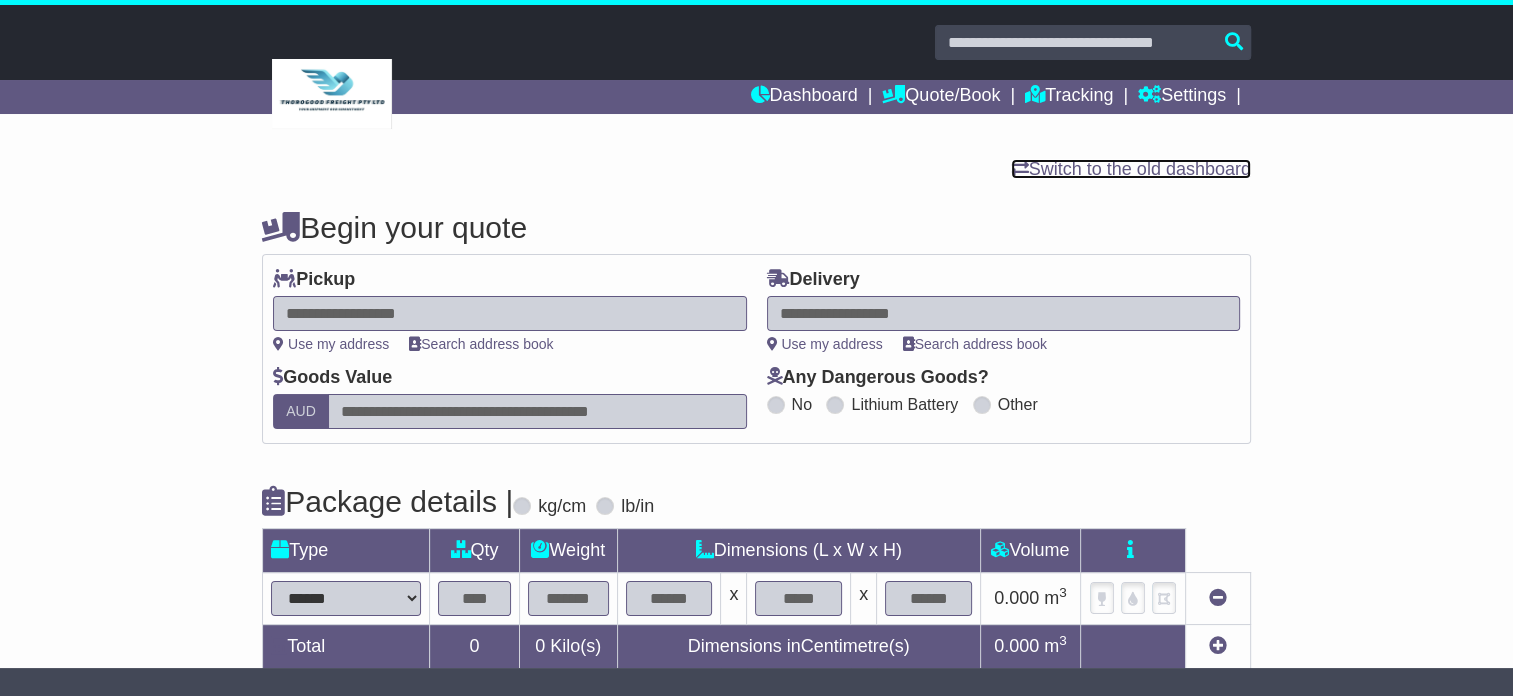 click on "Switch to the old dashboard" at bounding box center (1131, 169) 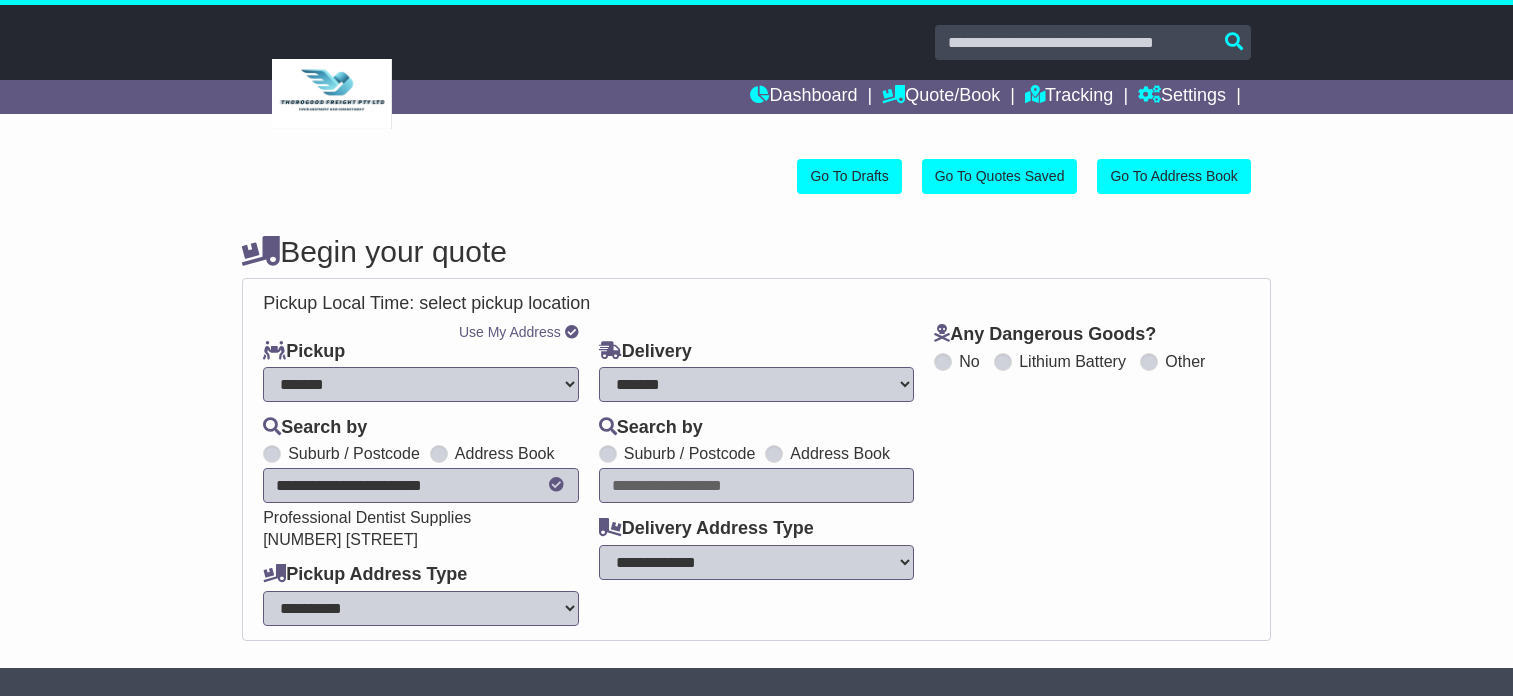 select on "**" 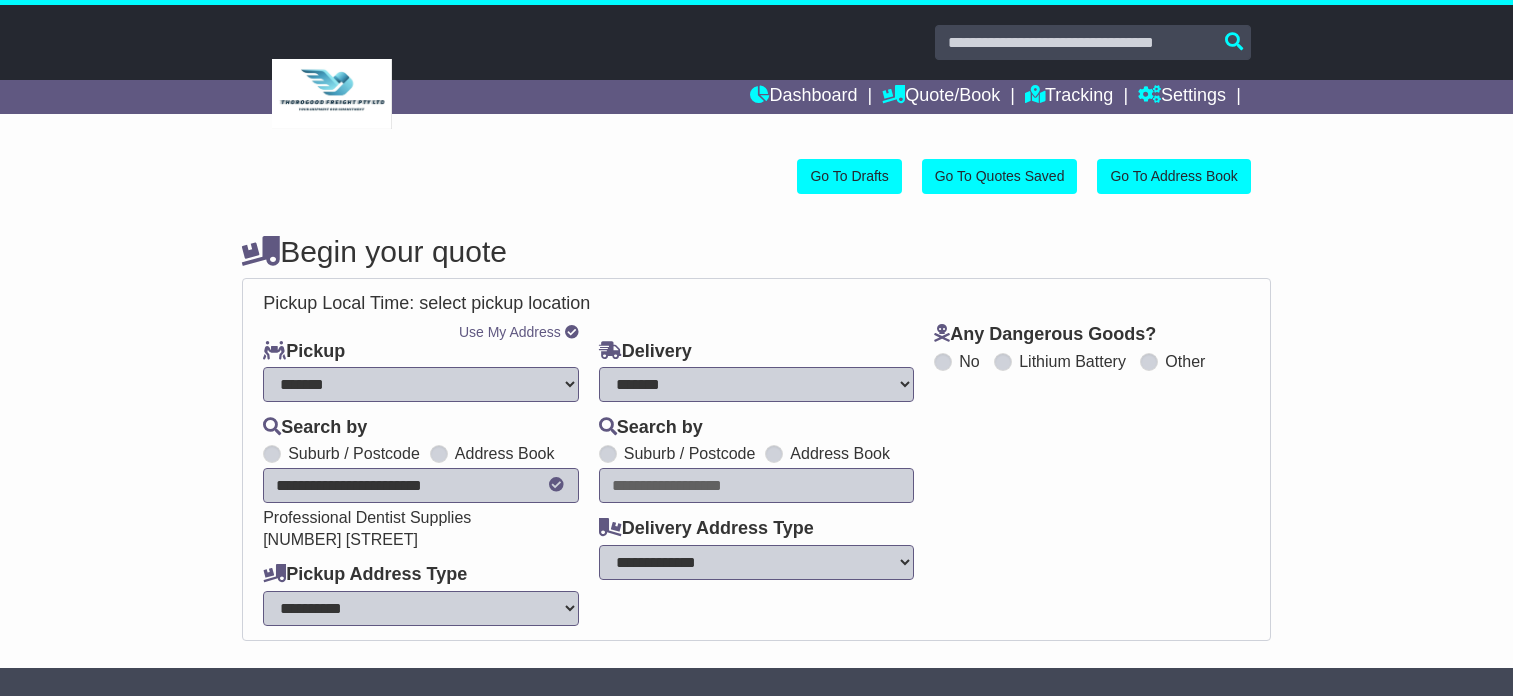 scroll, scrollTop: 0, scrollLeft: 0, axis: both 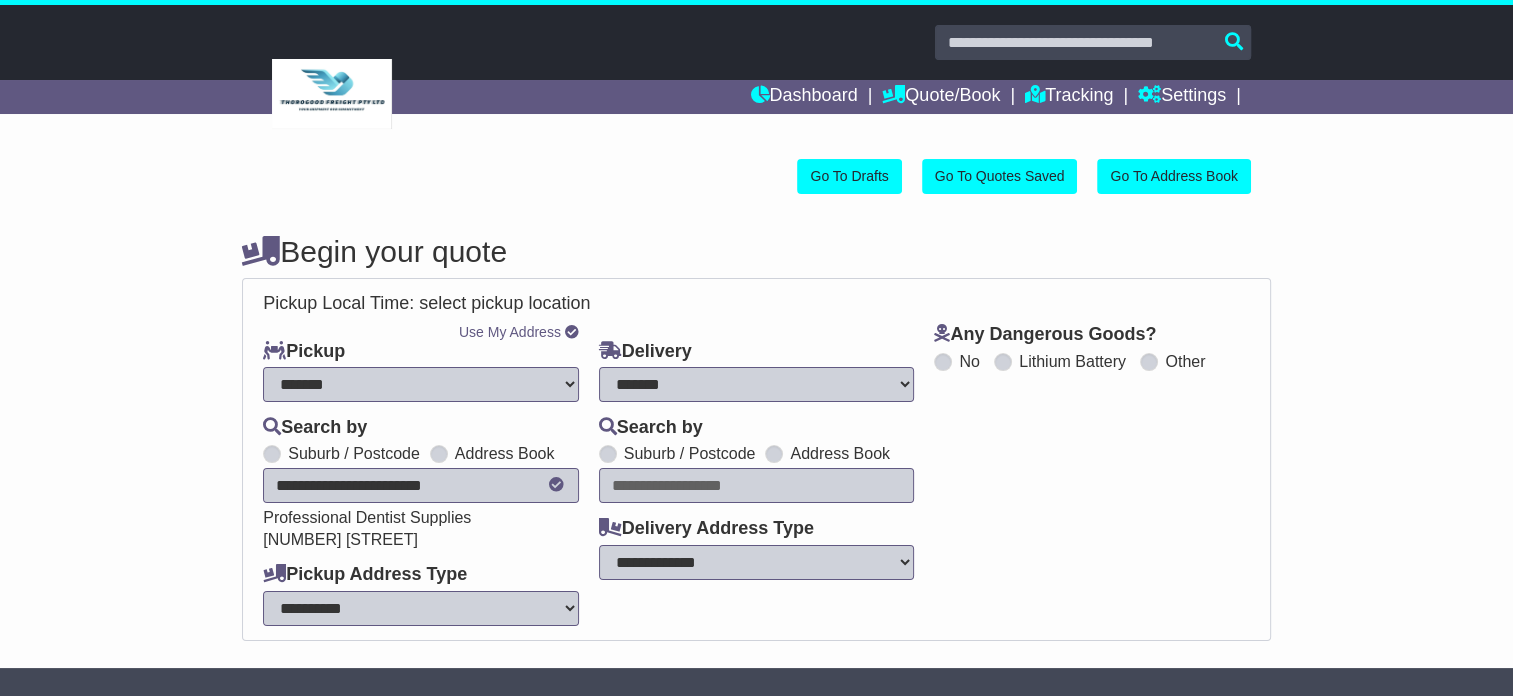 select 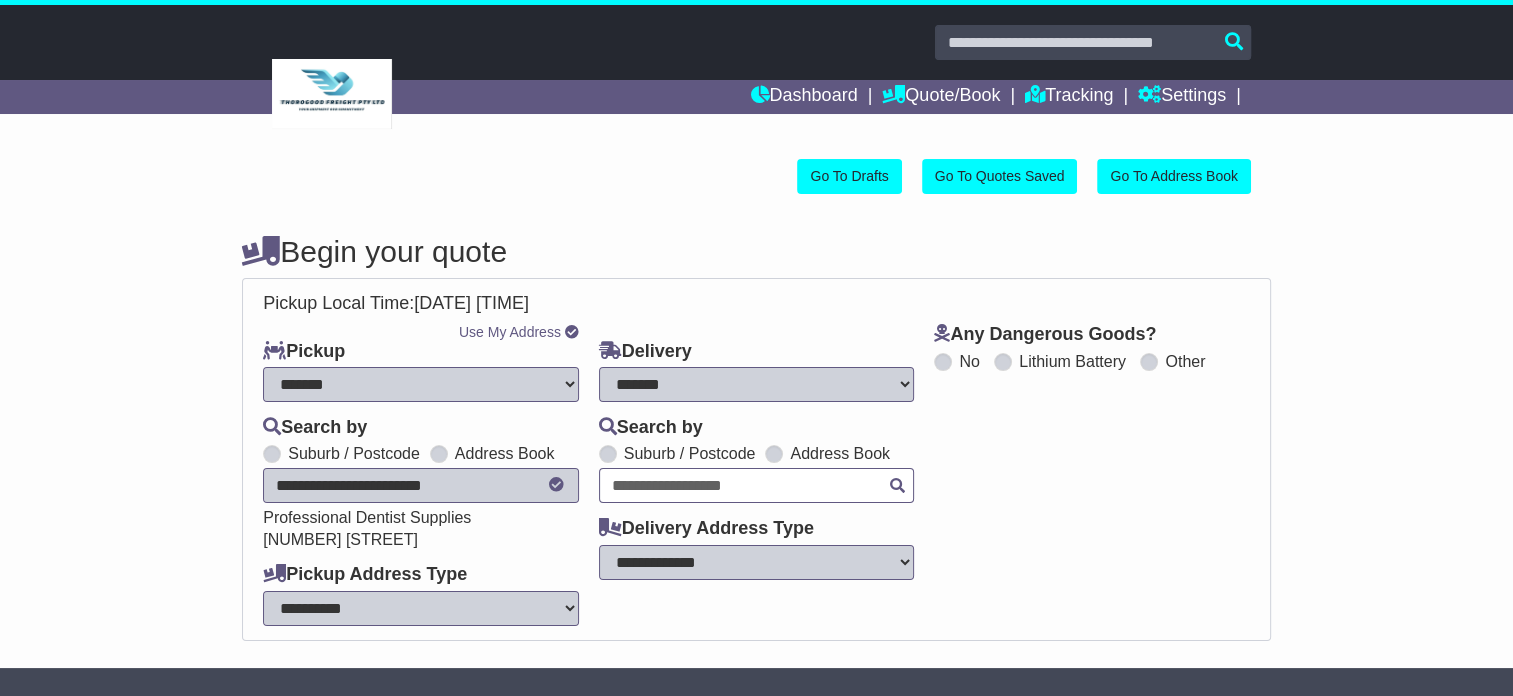 click at bounding box center [757, 485] 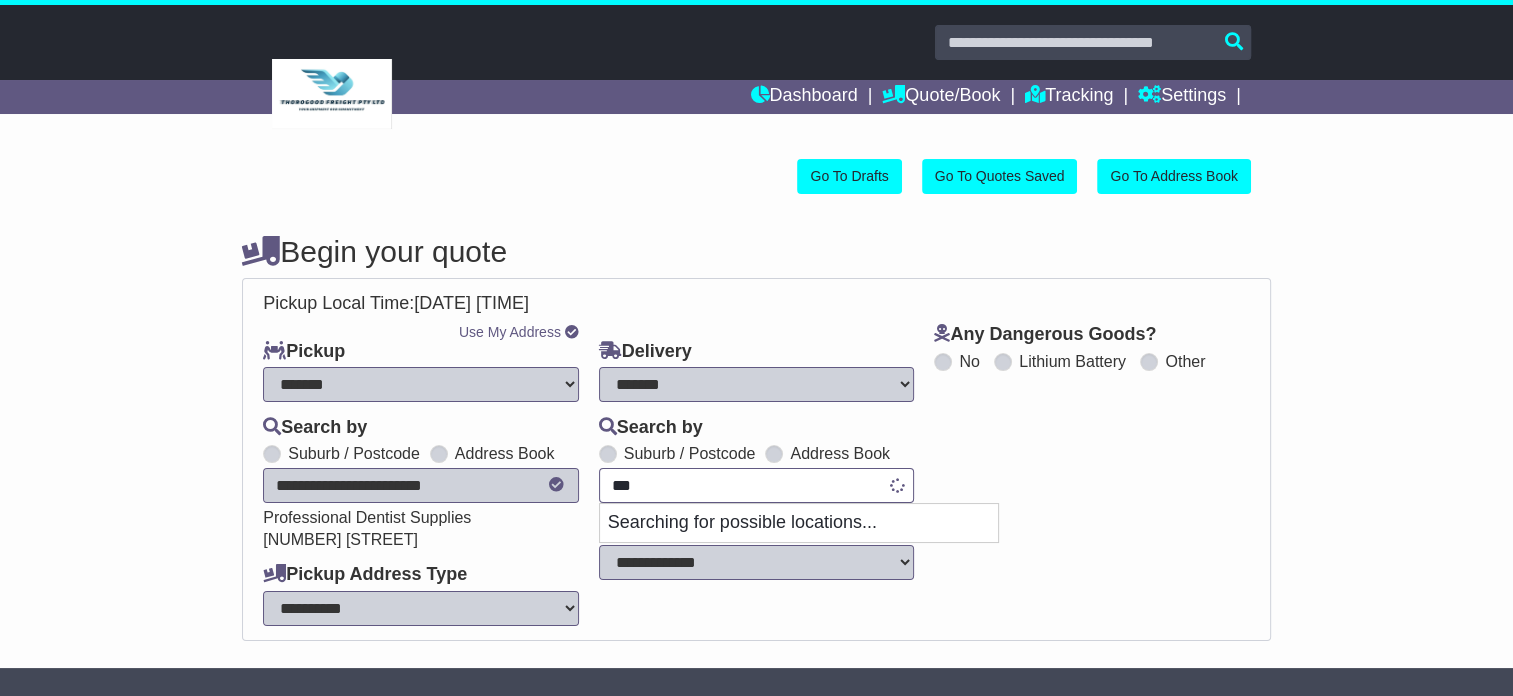 type on "****" 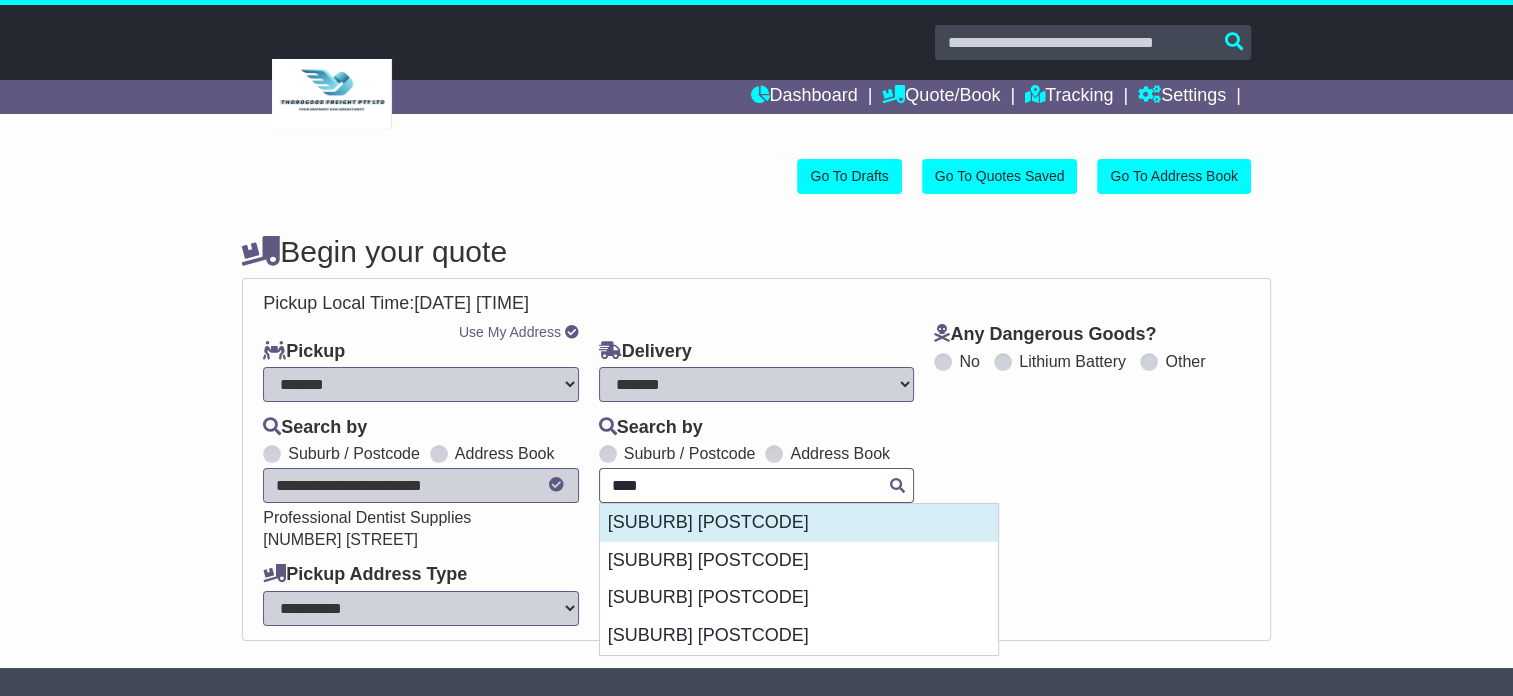 drag, startPoint x: 669, startPoint y: 528, endPoint x: 693, endPoint y: 491, distance: 44.102154 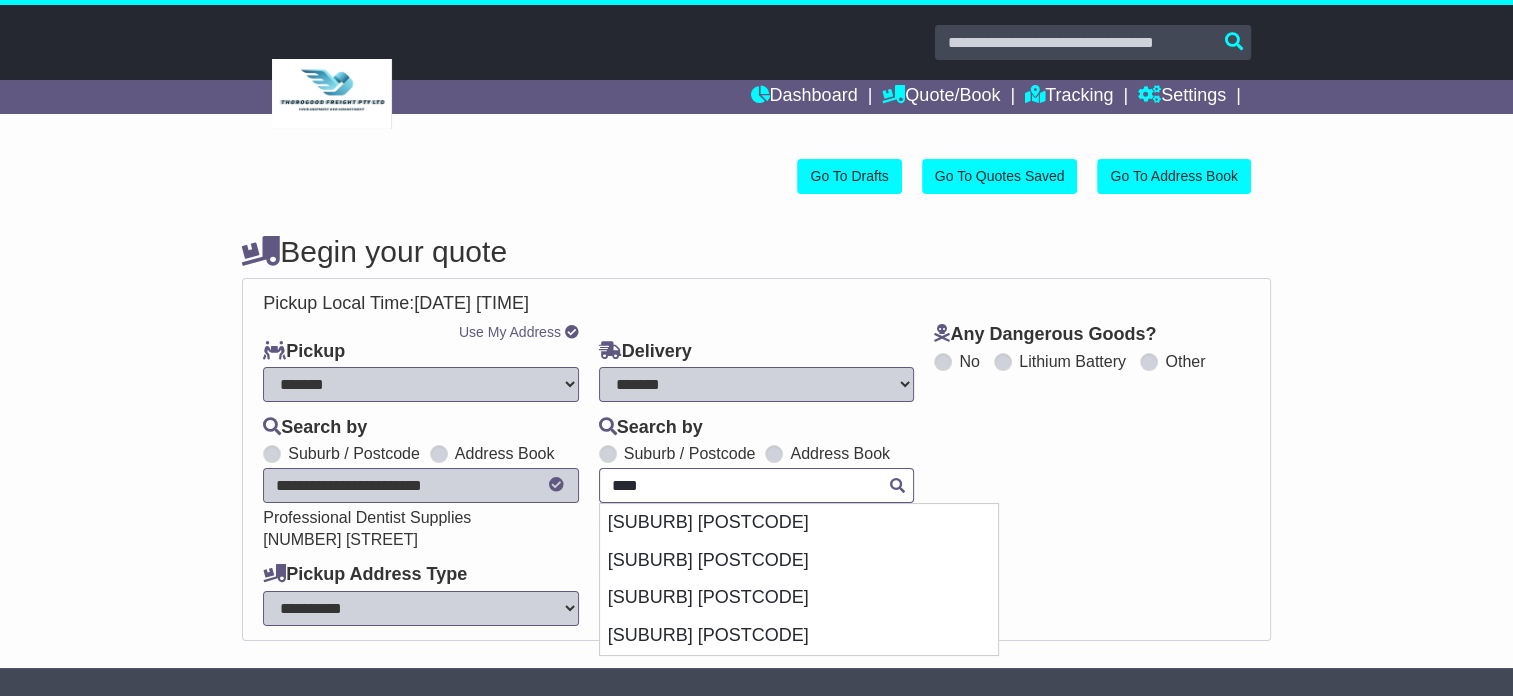 click on "[CITY] [POSTAL_CODE]" at bounding box center [799, 523] 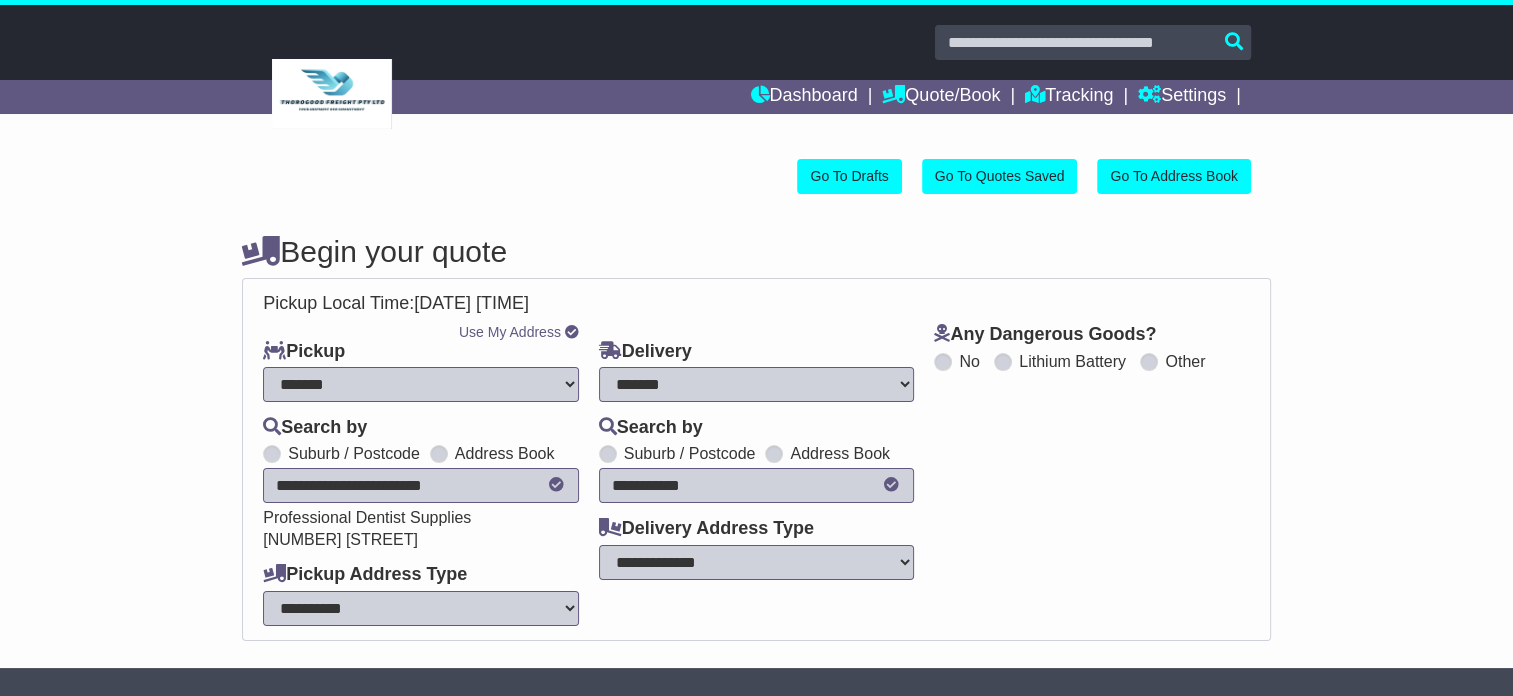 type on "**********" 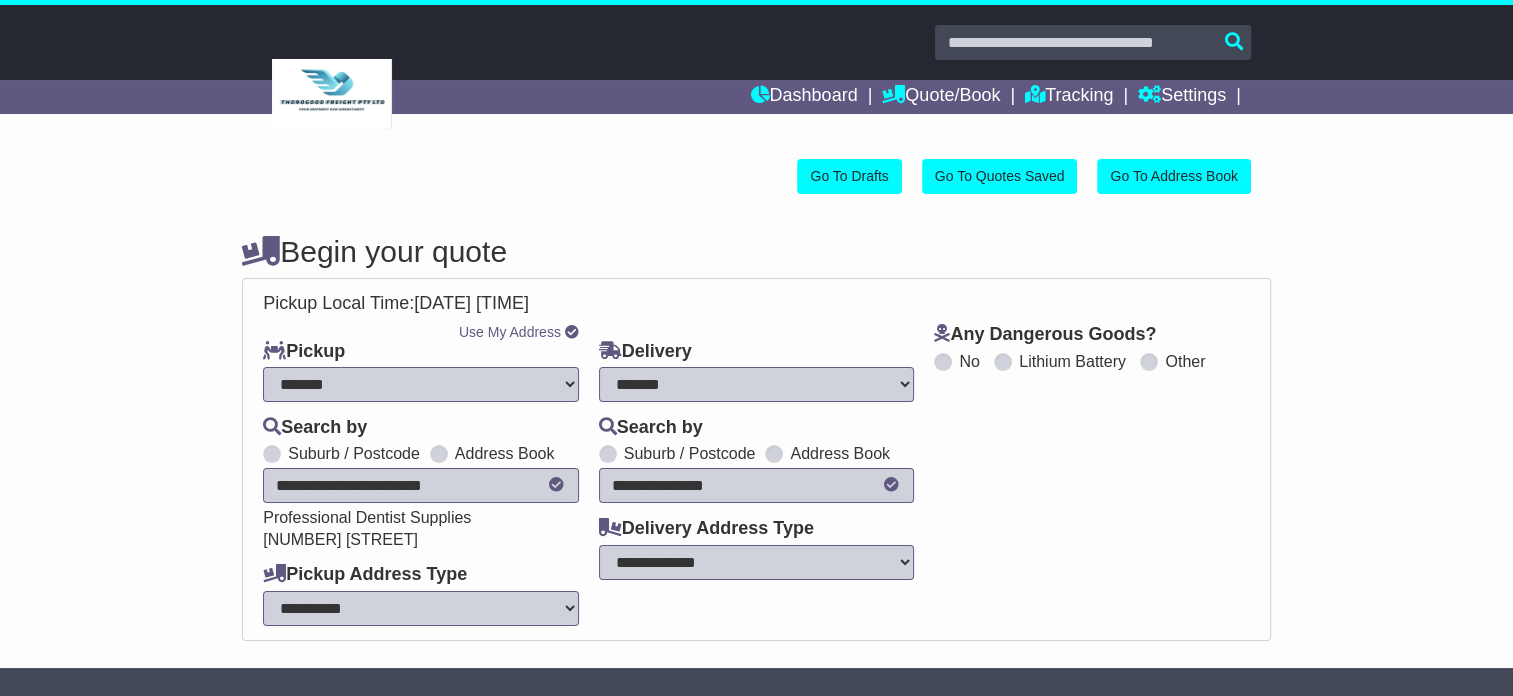 click on "**********" at bounding box center (757, 562) 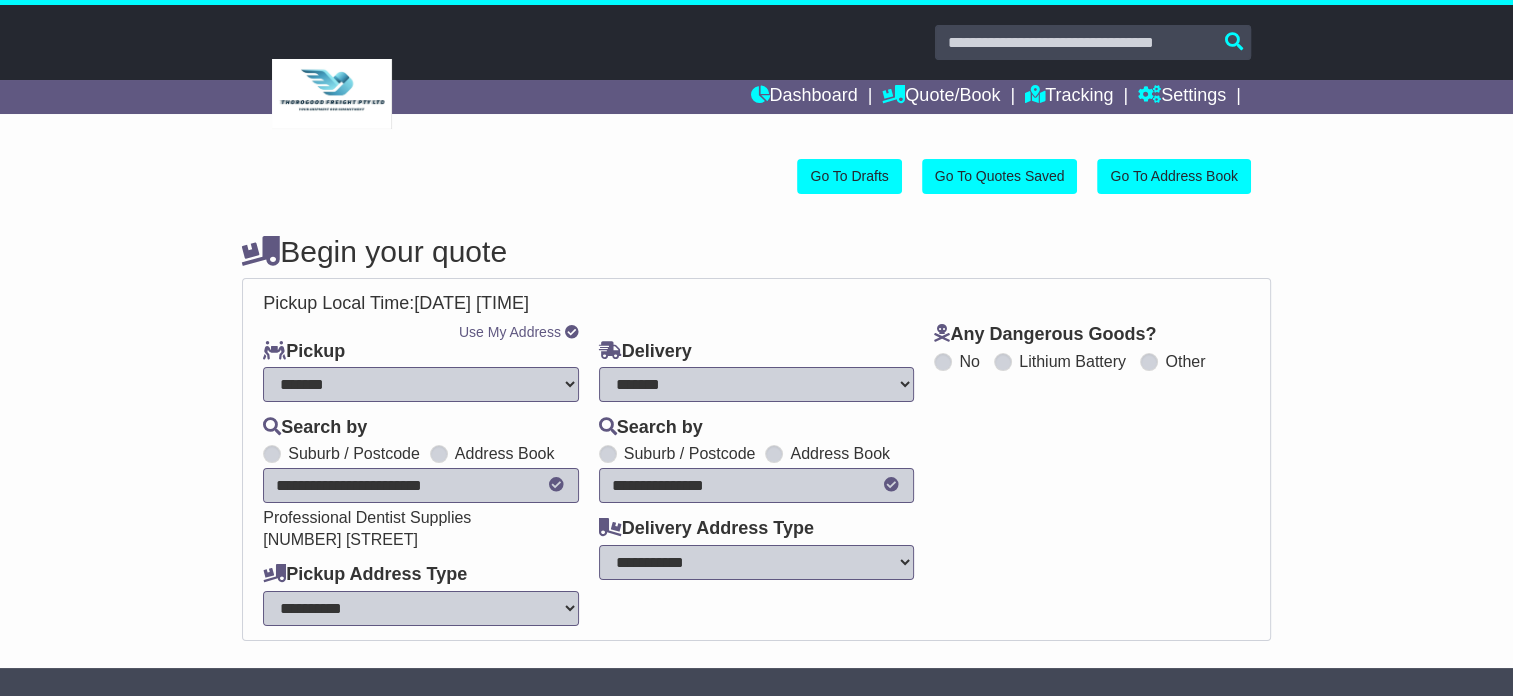 click on "**********" at bounding box center [757, 562] 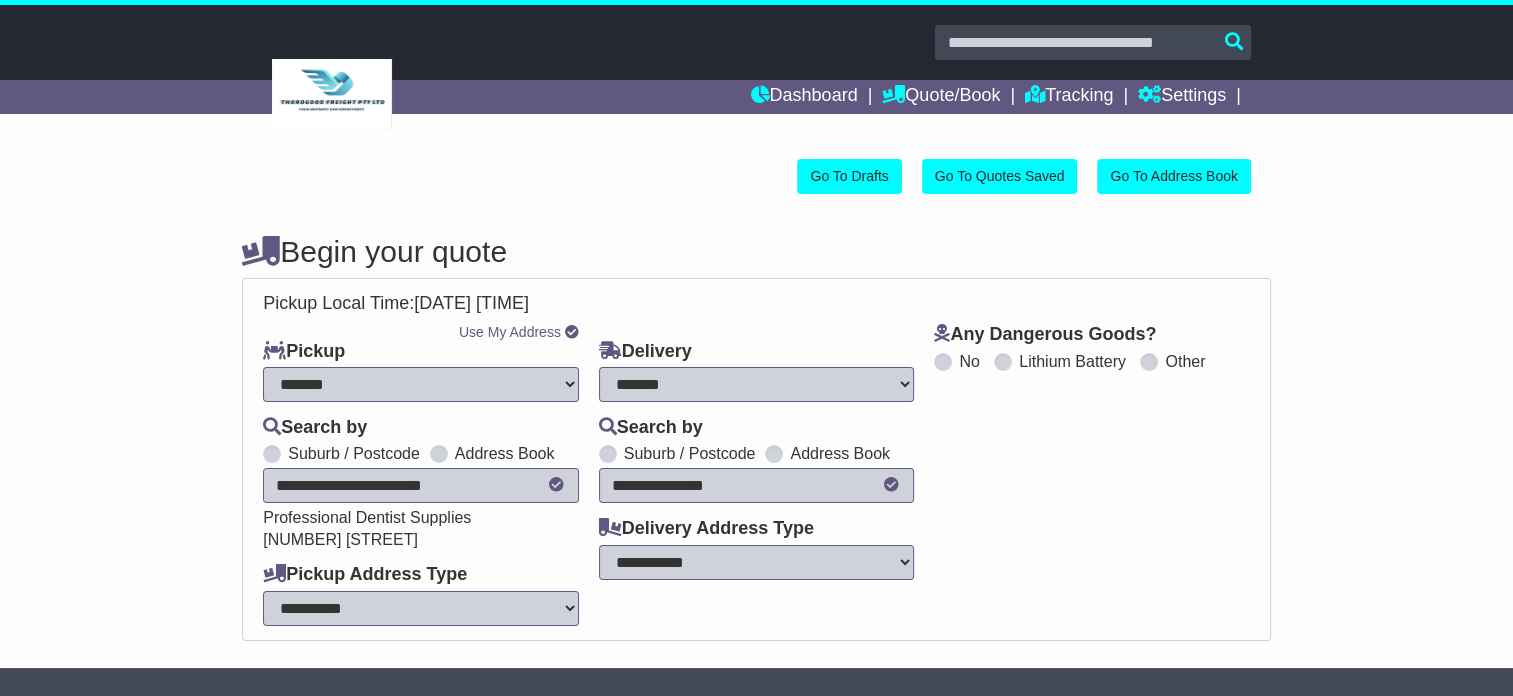 select on "**********" 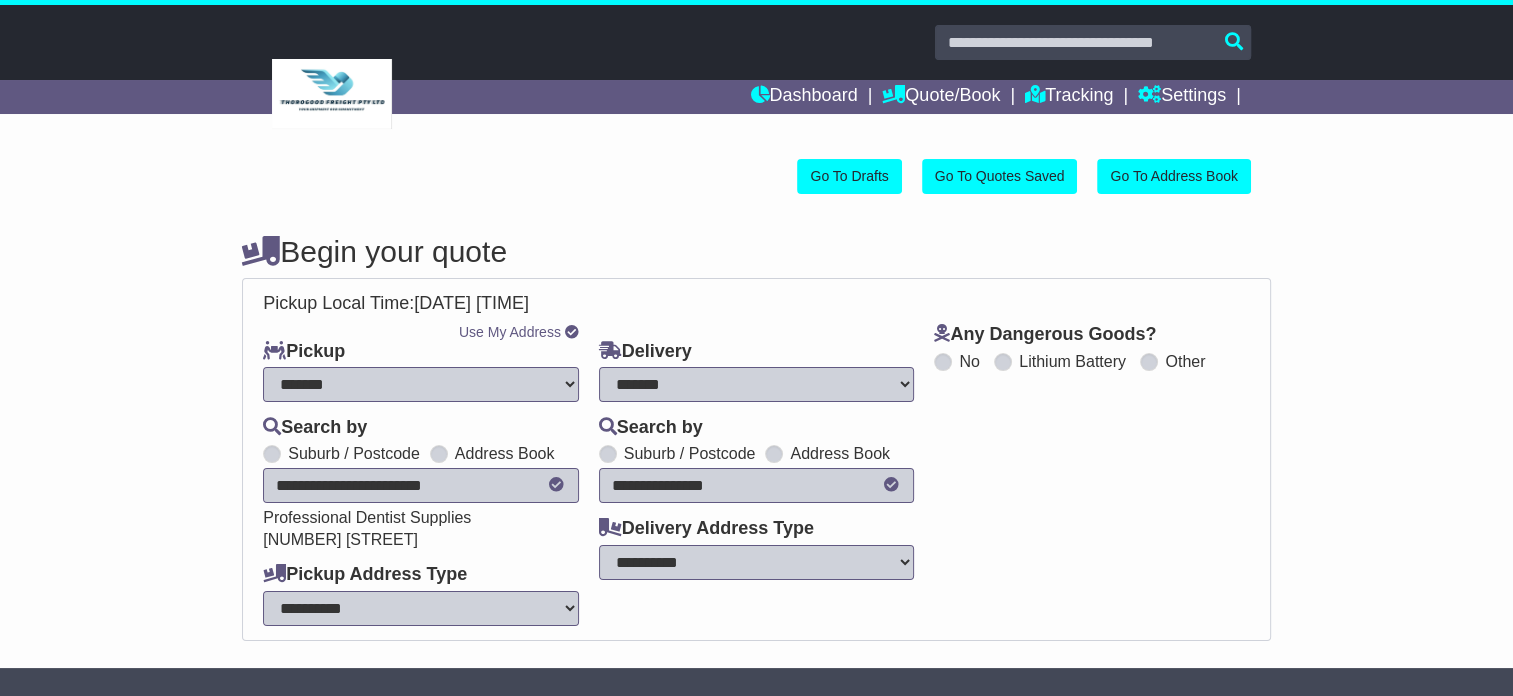 click on "**********" at bounding box center (757, 562) 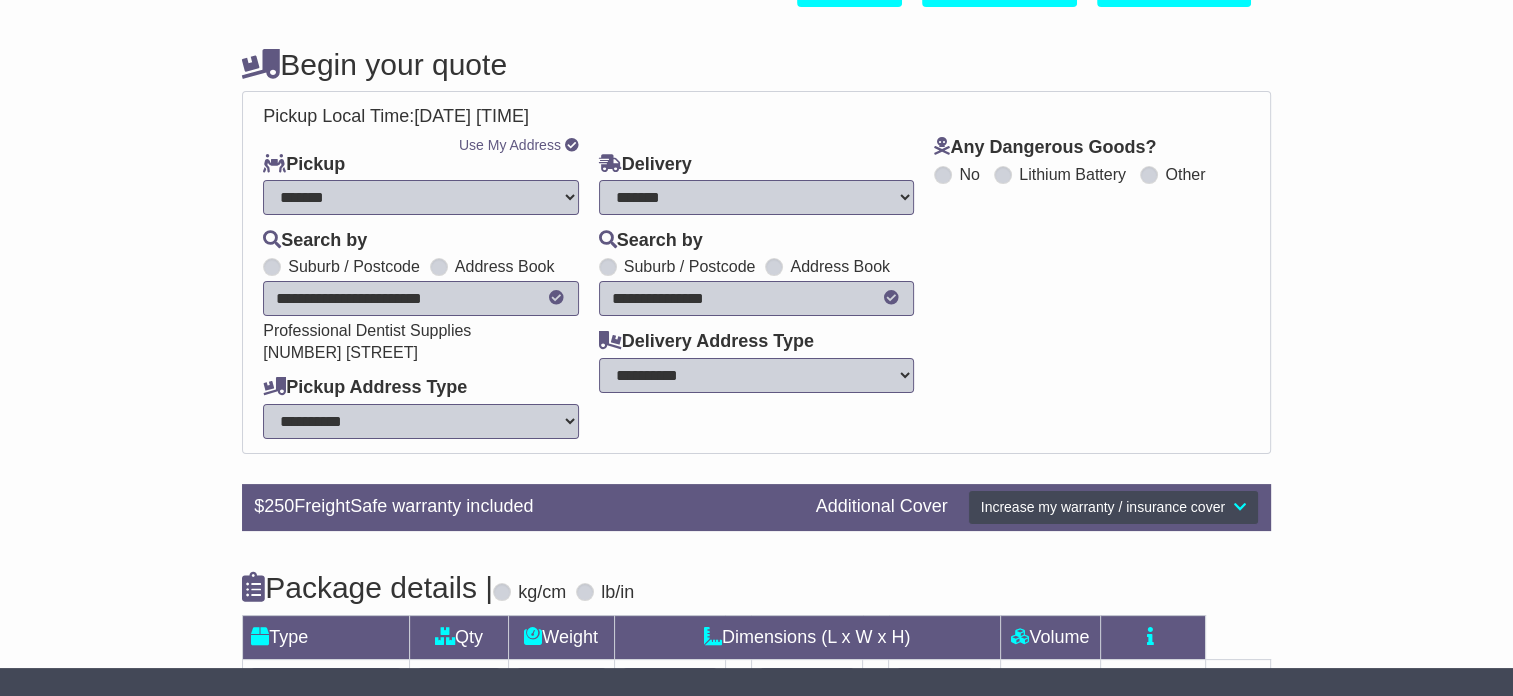scroll, scrollTop: 360, scrollLeft: 0, axis: vertical 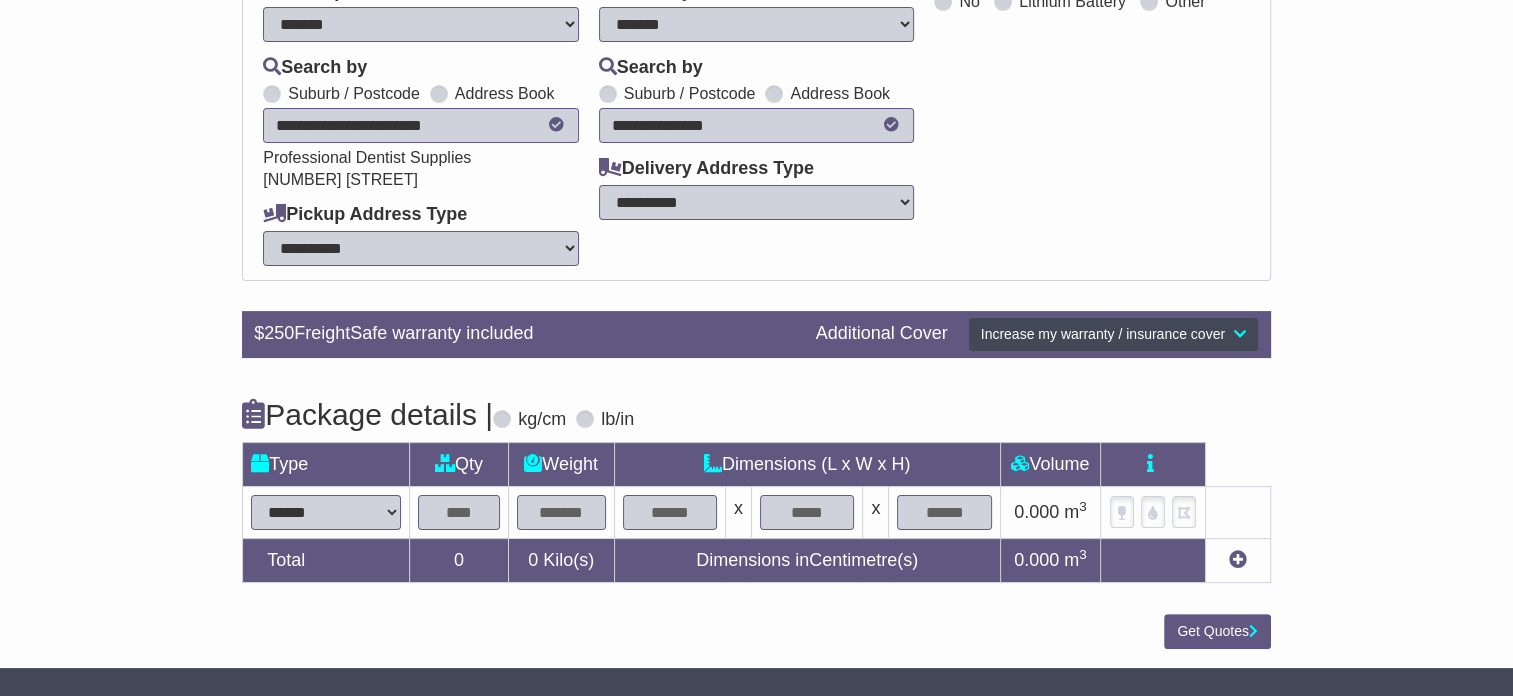 drag, startPoint x: 392, startPoint y: 510, endPoint x: 387, endPoint y: 500, distance: 11.18034 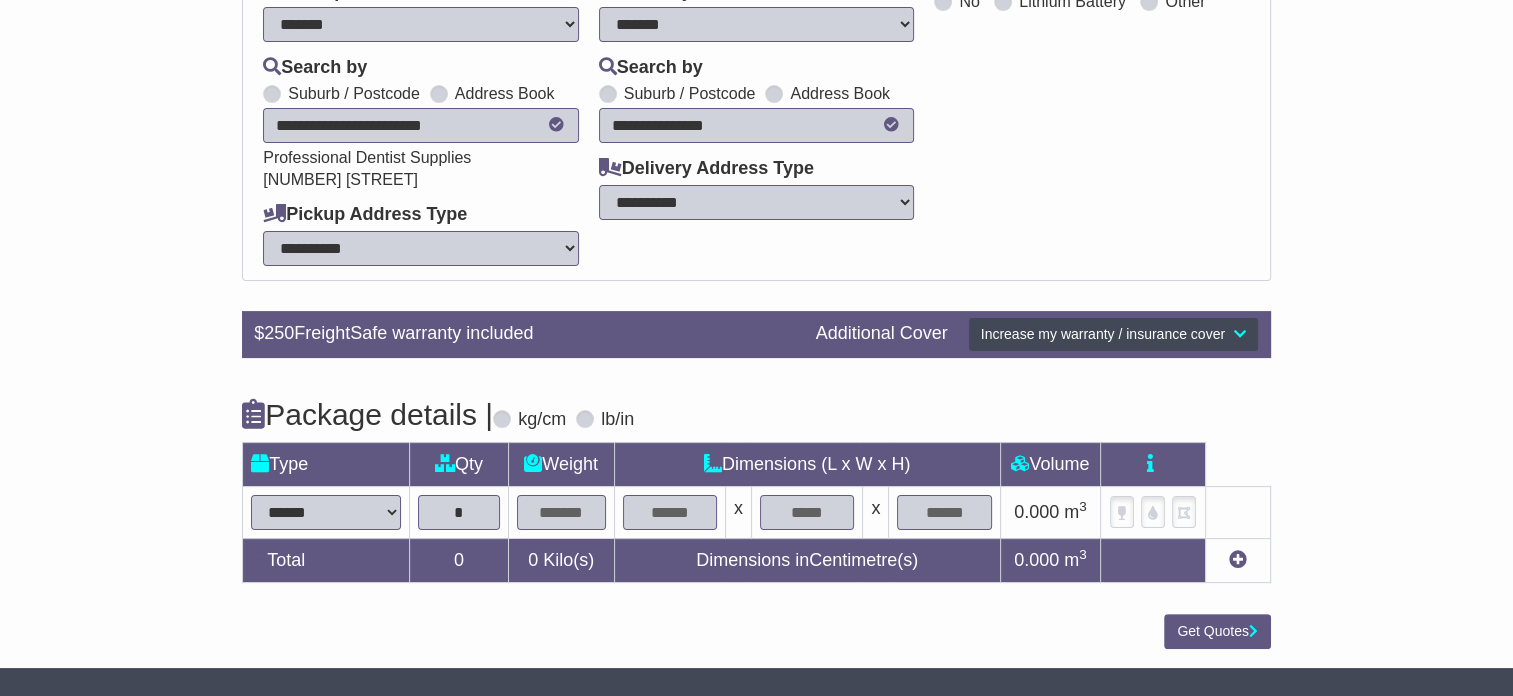 type on "*" 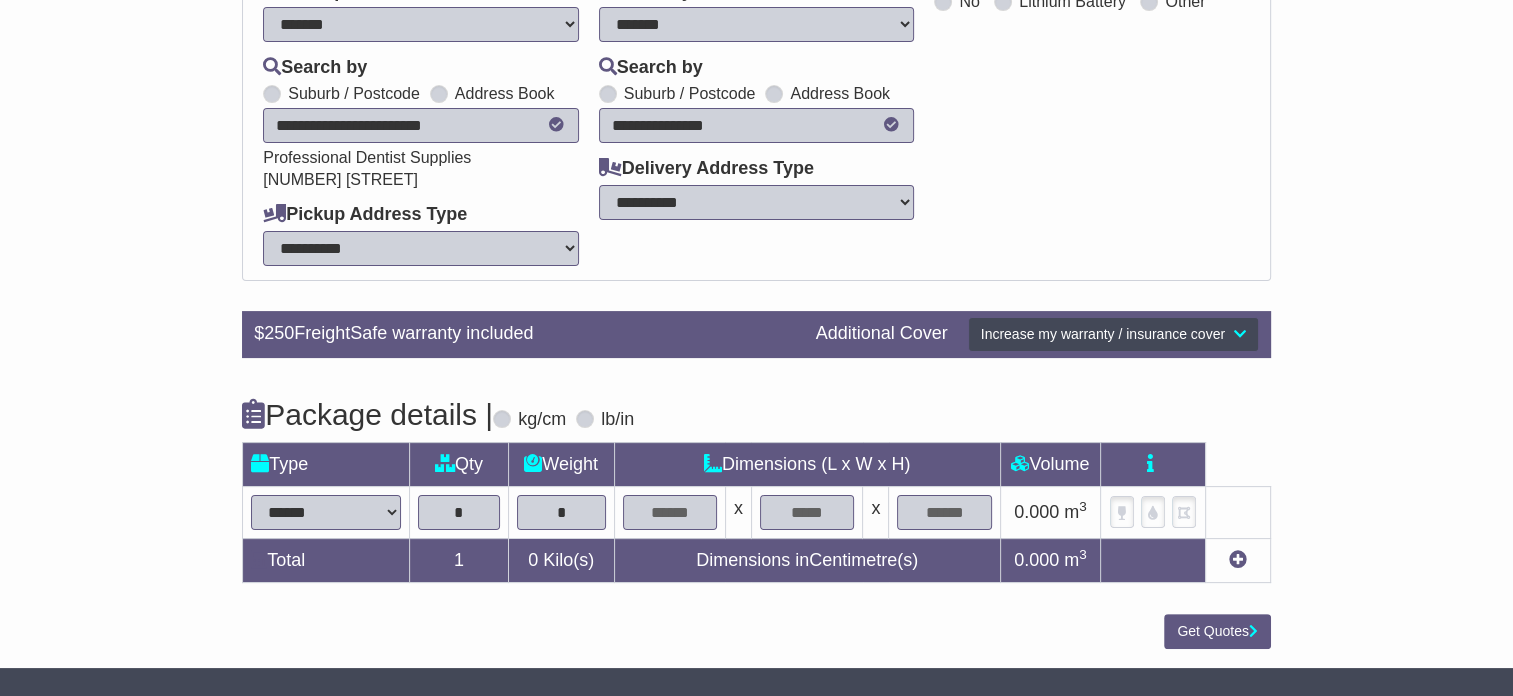 type on "*" 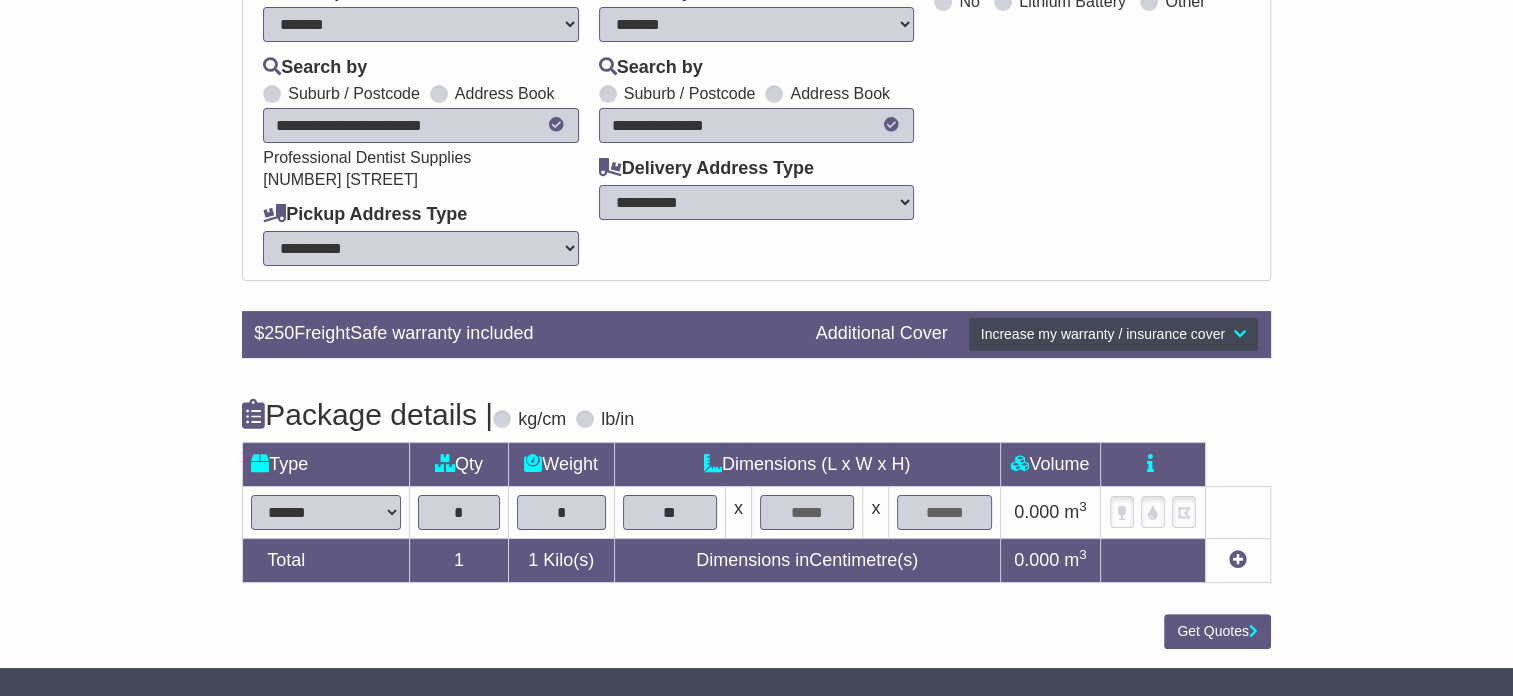 type on "**" 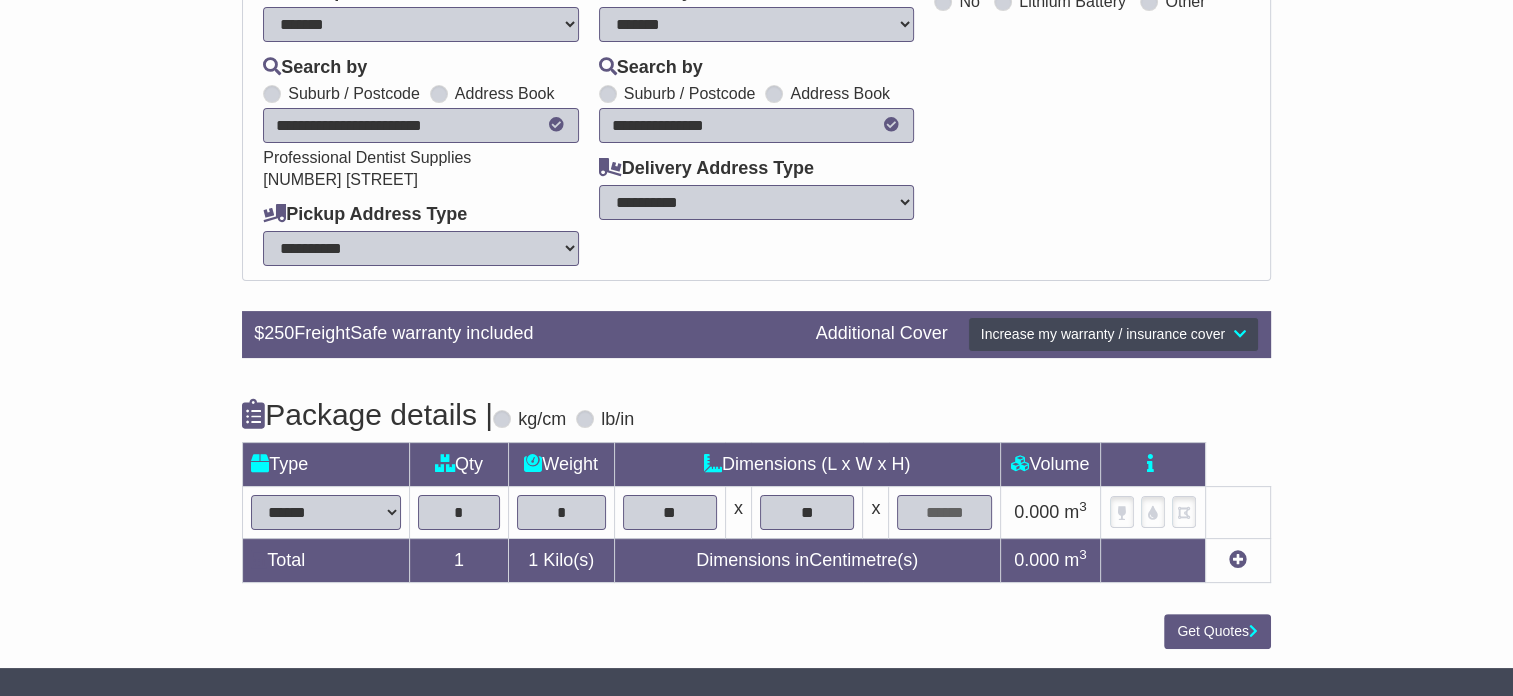 type on "**" 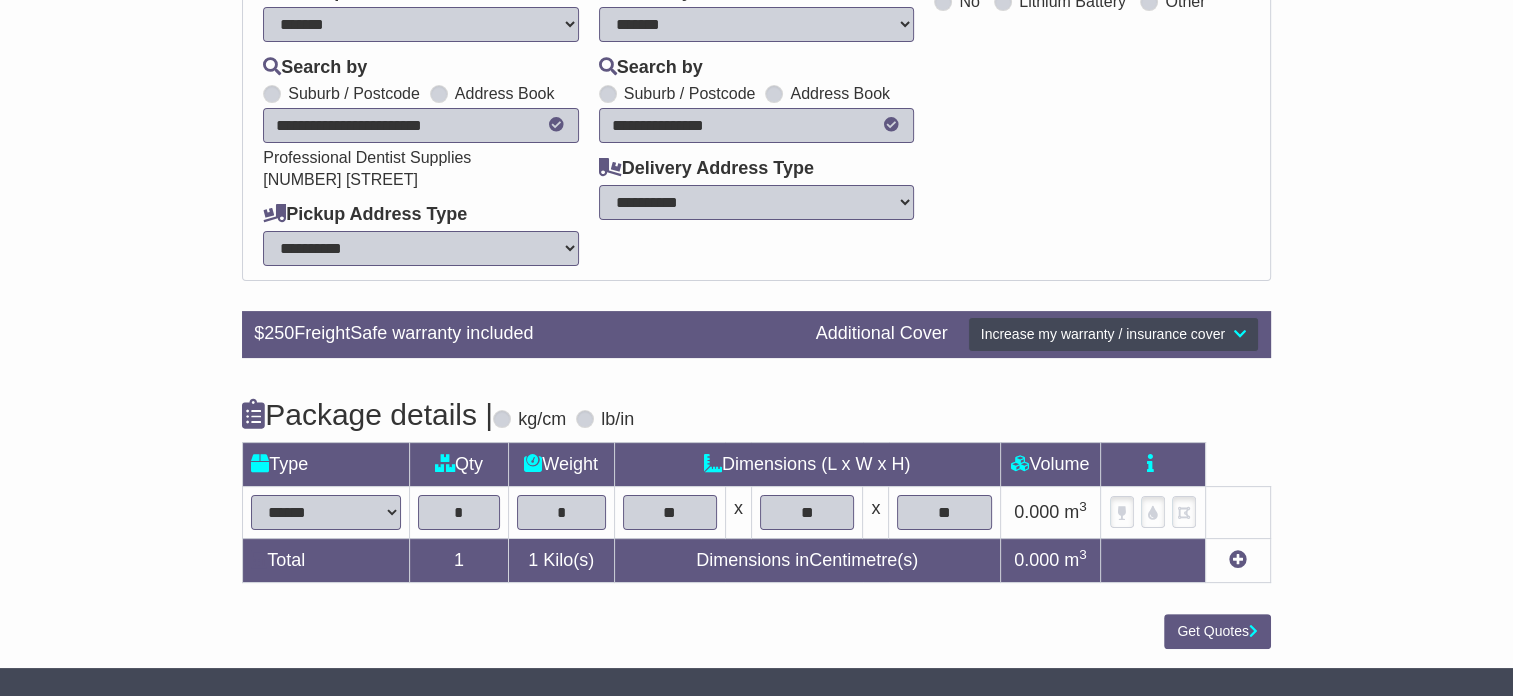 type on "**" 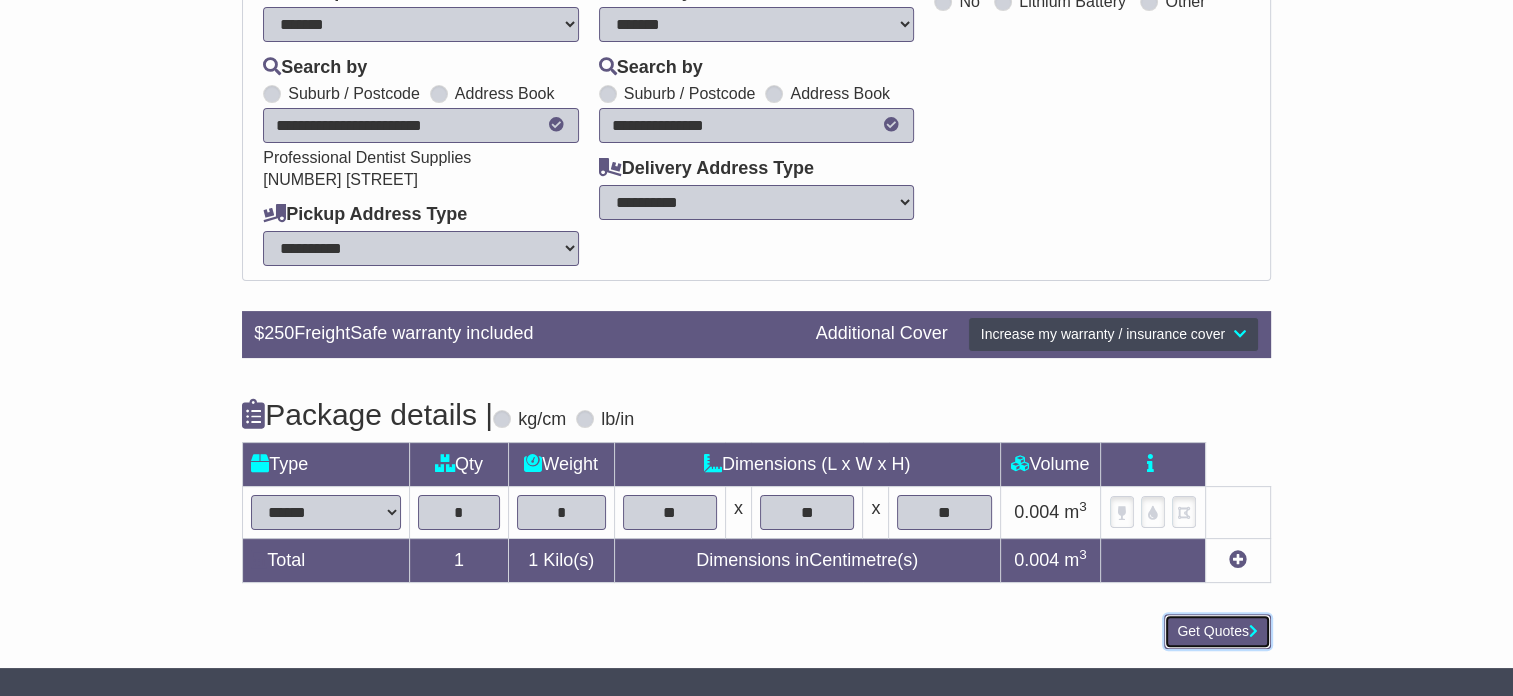 type 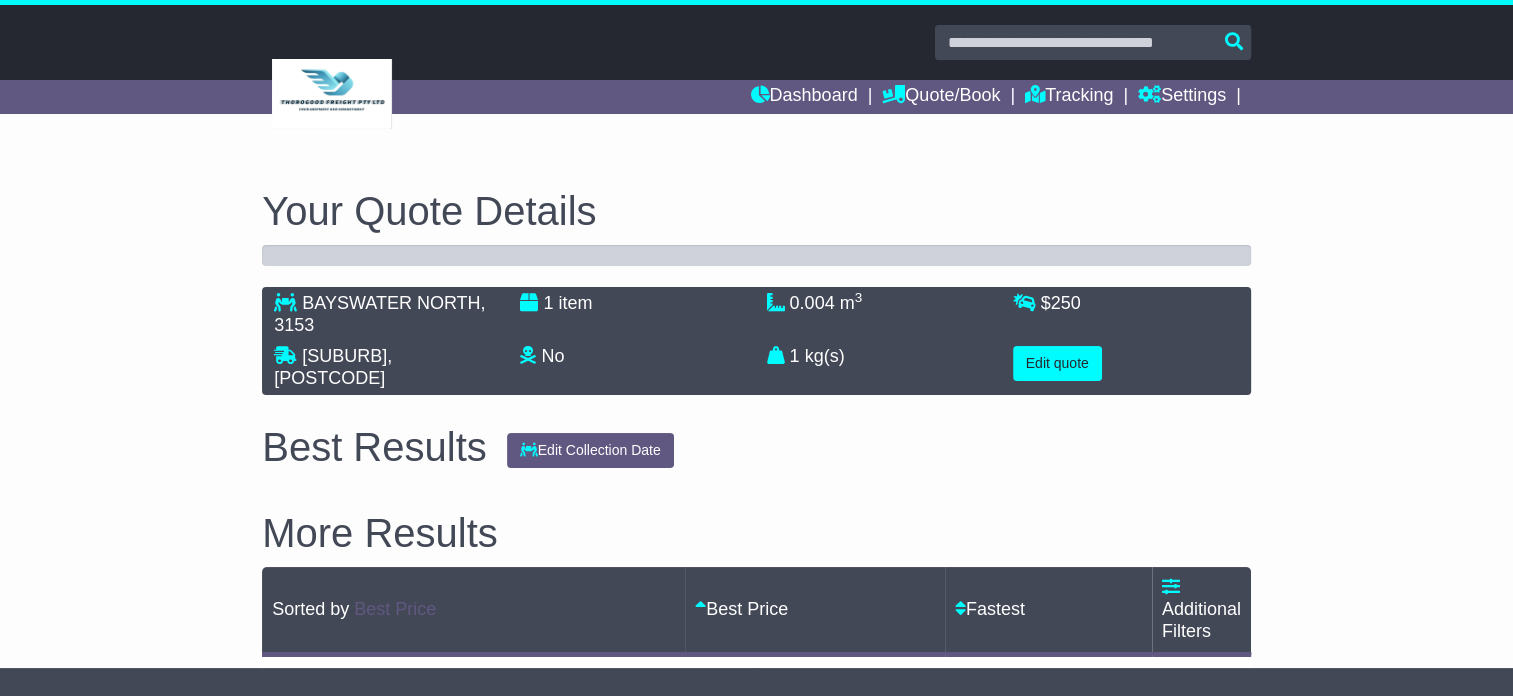 scroll, scrollTop: 0, scrollLeft: 0, axis: both 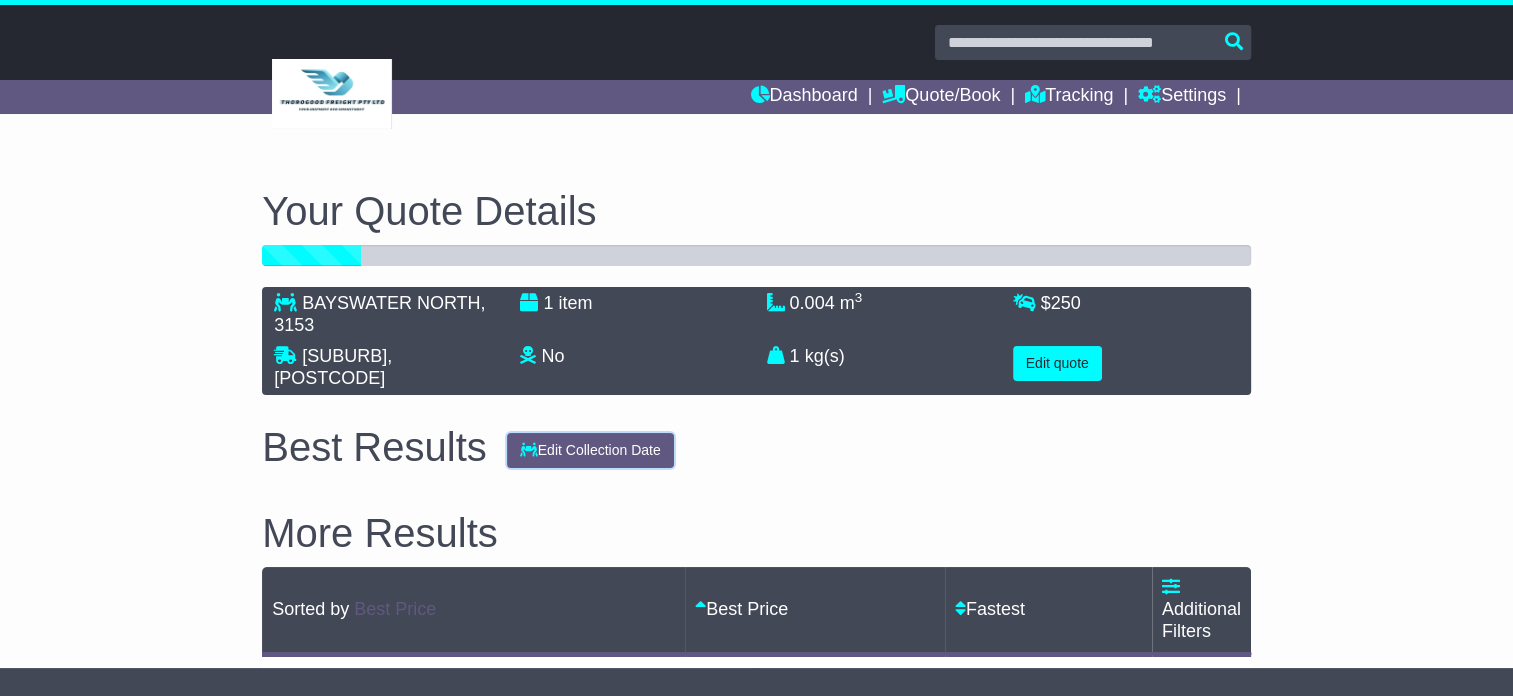 click on "Edit Collection Date" at bounding box center [590, 450] 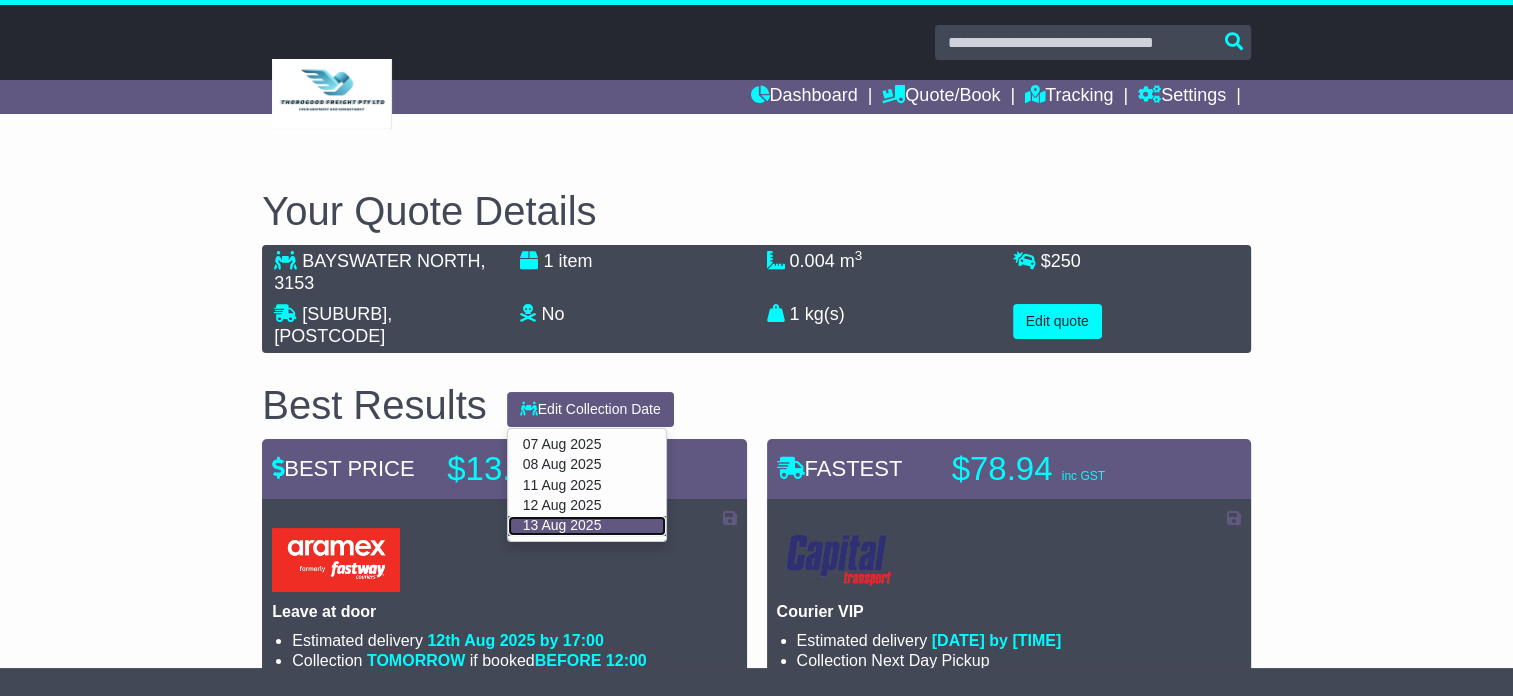 click on "13 Aug 2025" at bounding box center [587, 526] 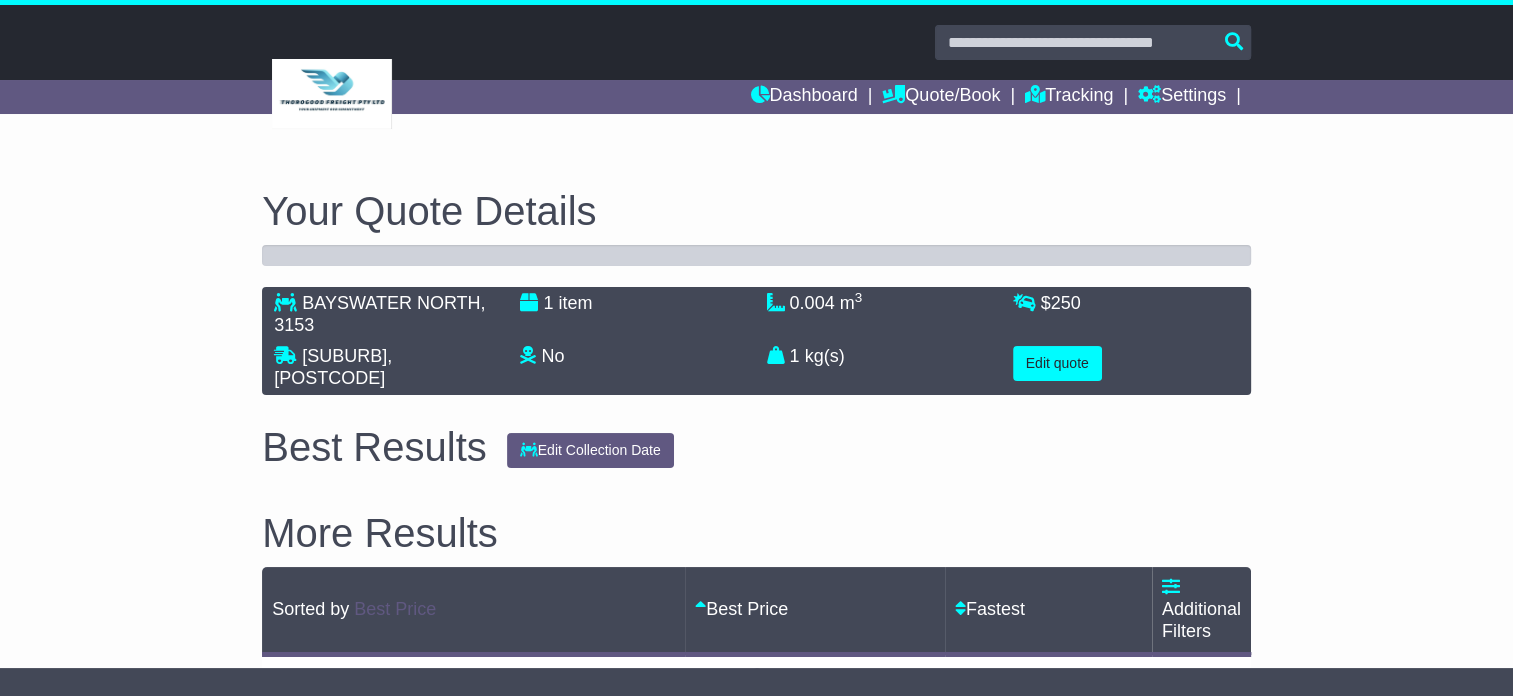 click on "More Results" at bounding box center [756, 533] 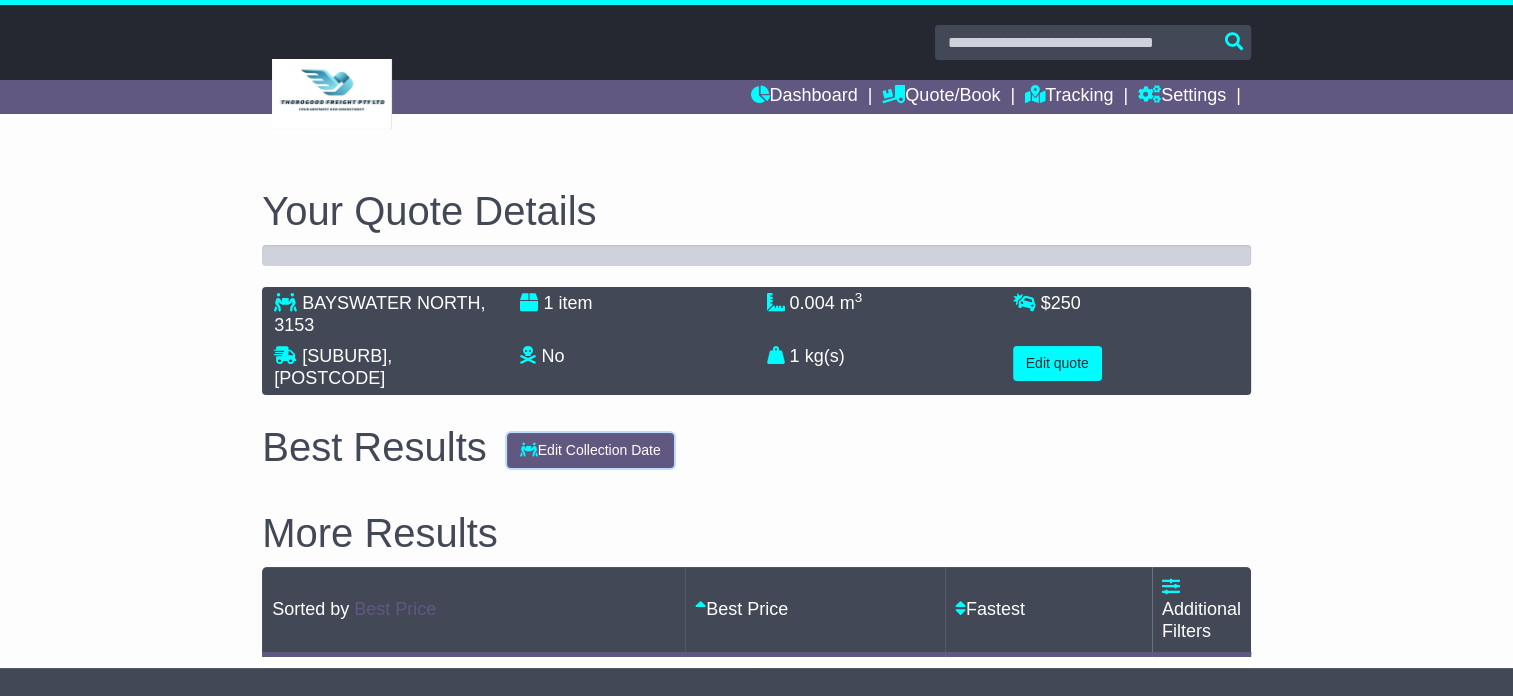 click on "Edit Collection Date" at bounding box center [590, 450] 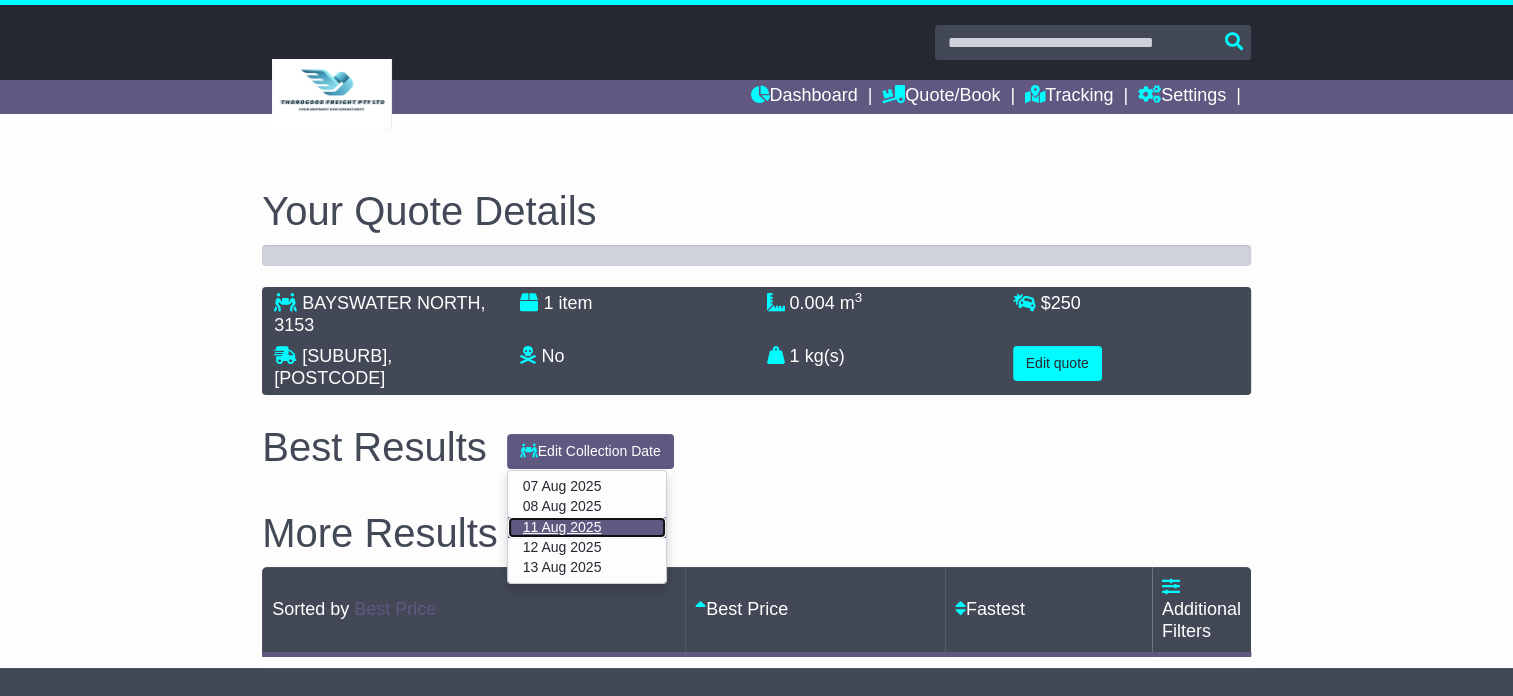 click on "11 Aug 2025" at bounding box center (587, 527) 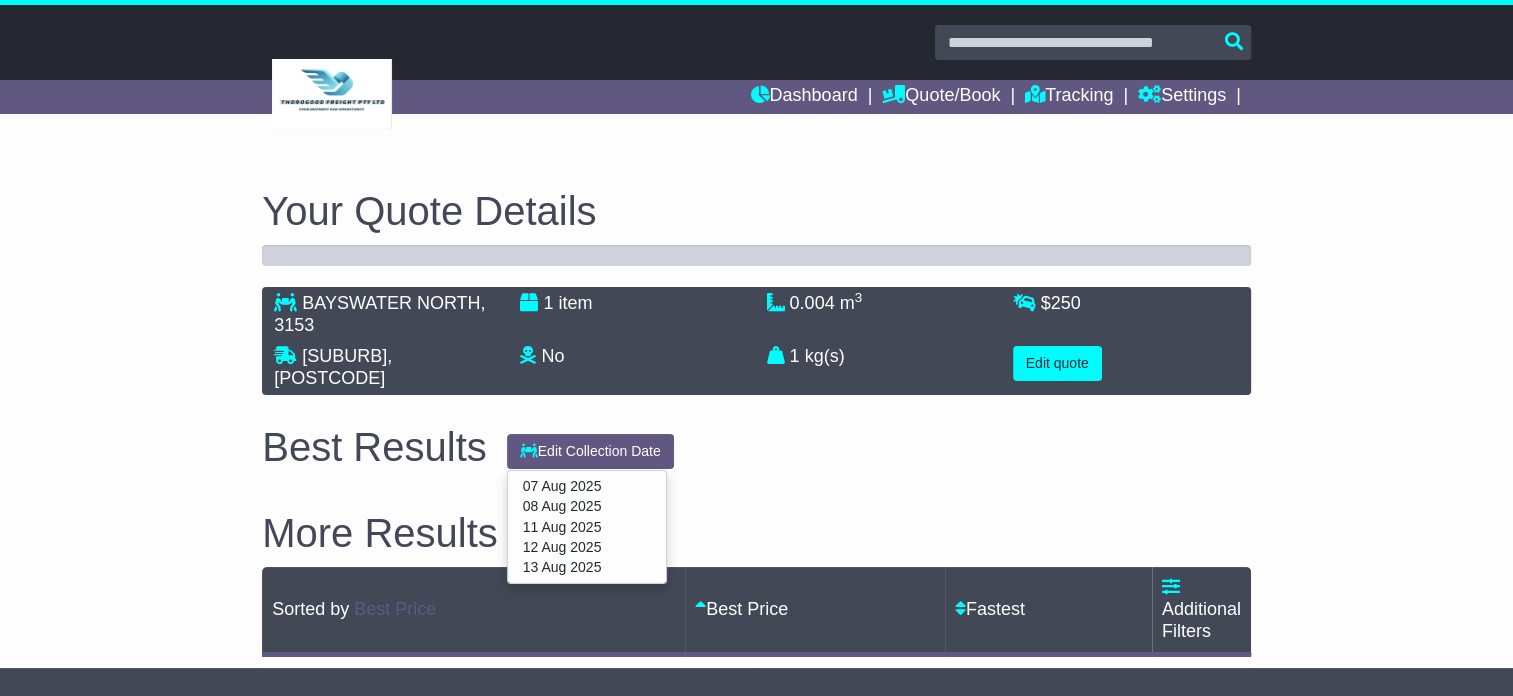 click on "More Results" at bounding box center (756, 533) 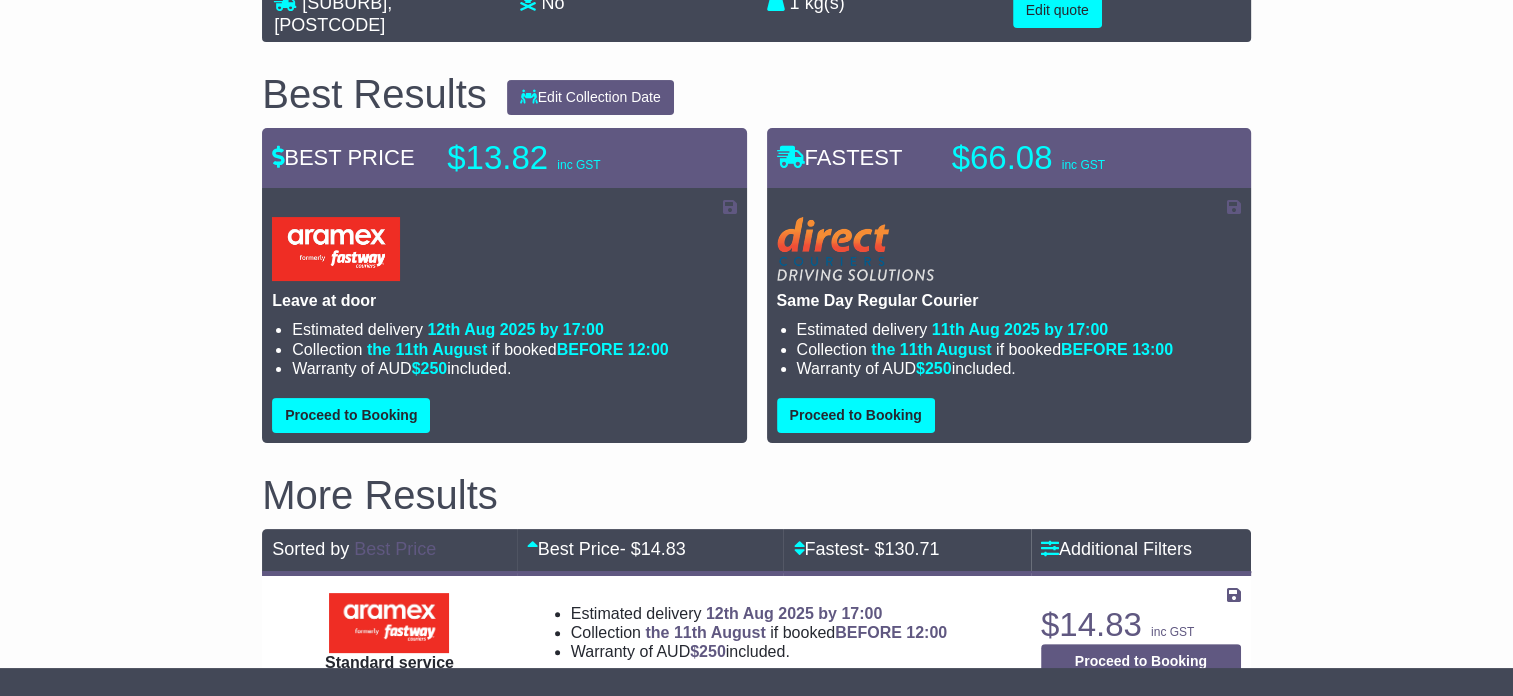 scroll, scrollTop: 253, scrollLeft: 0, axis: vertical 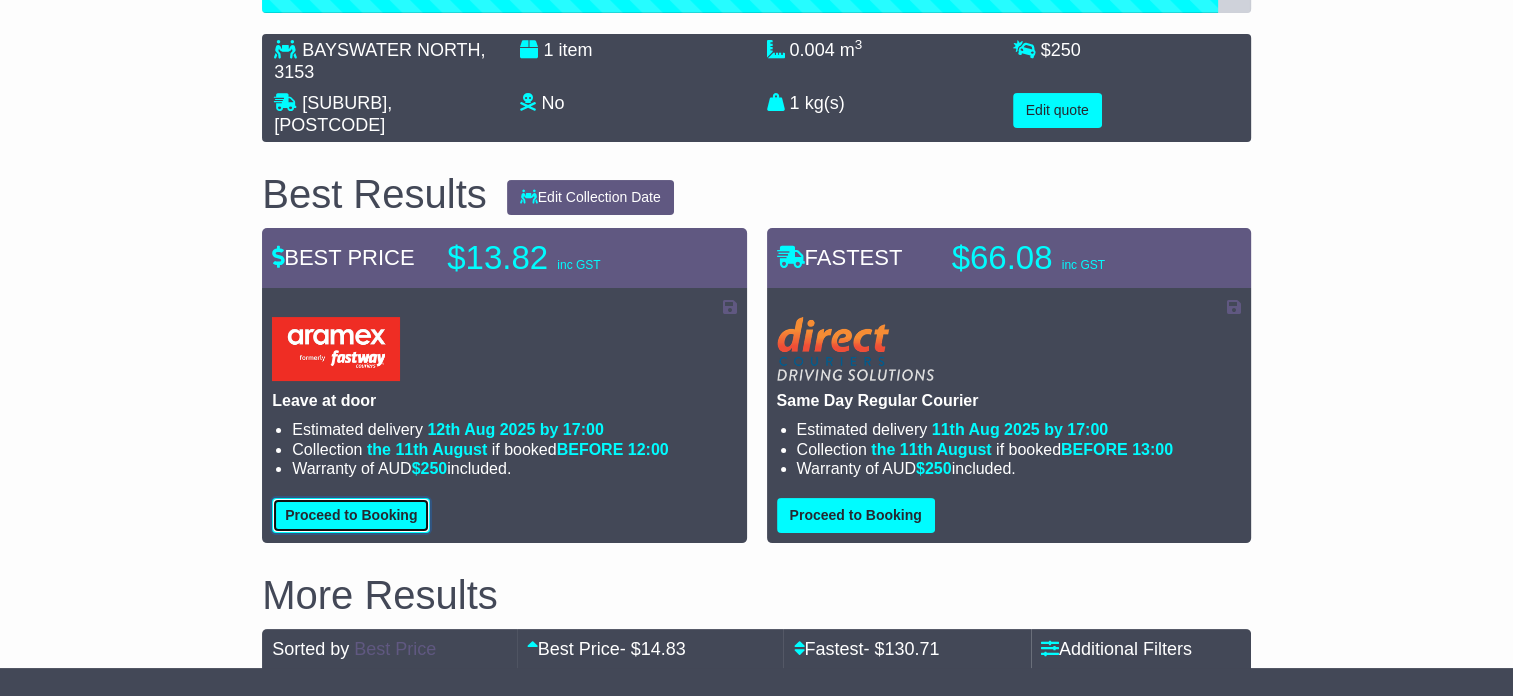 click on "Proceed to Booking" at bounding box center [351, 515] 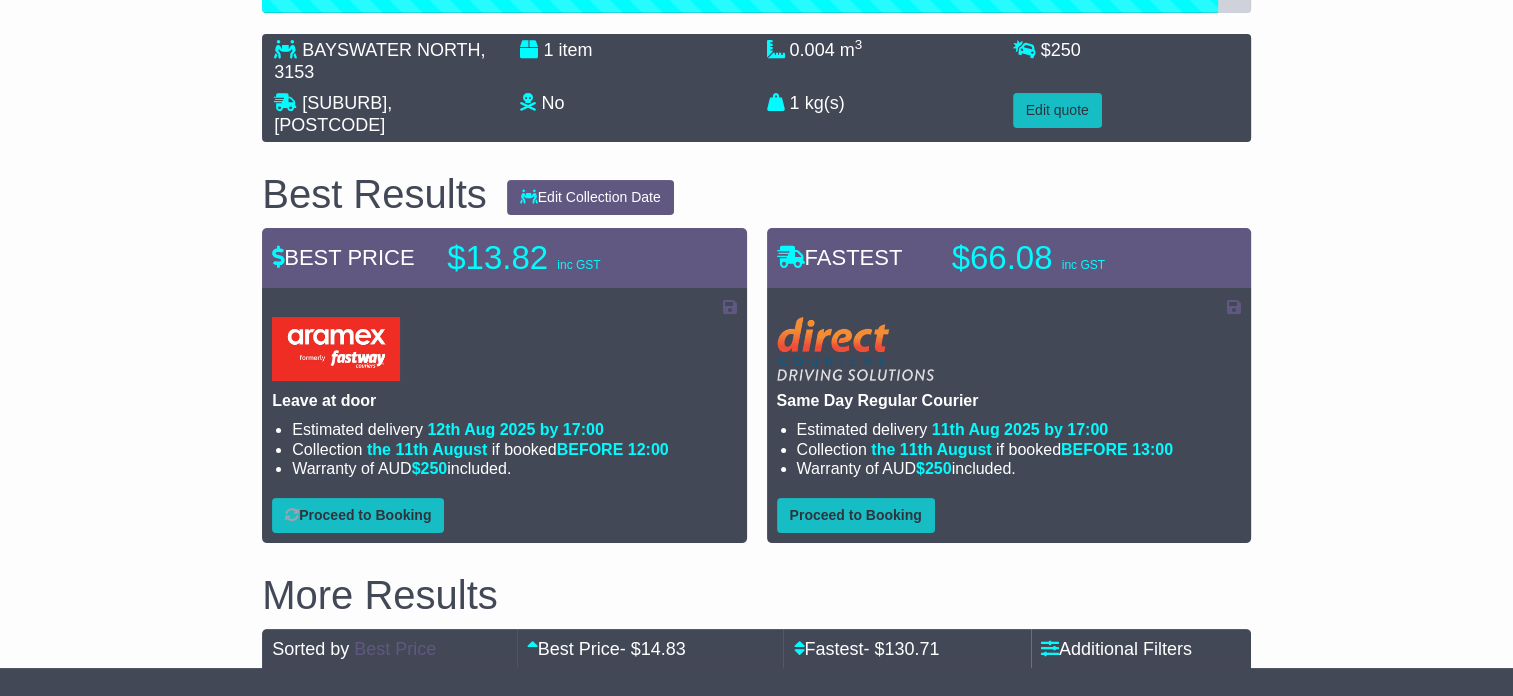 select on "****" 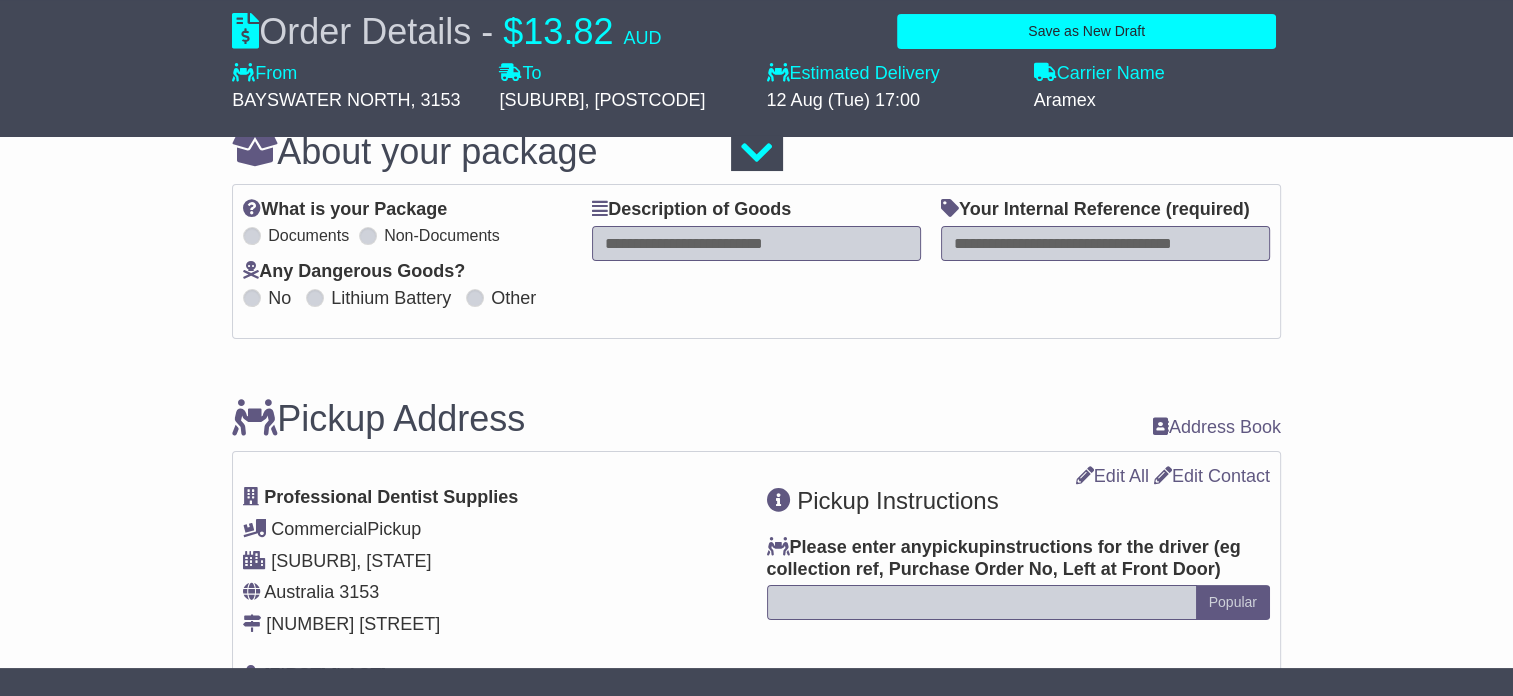 scroll, scrollTop: 100, scrollLeft: 0, axis: vertical 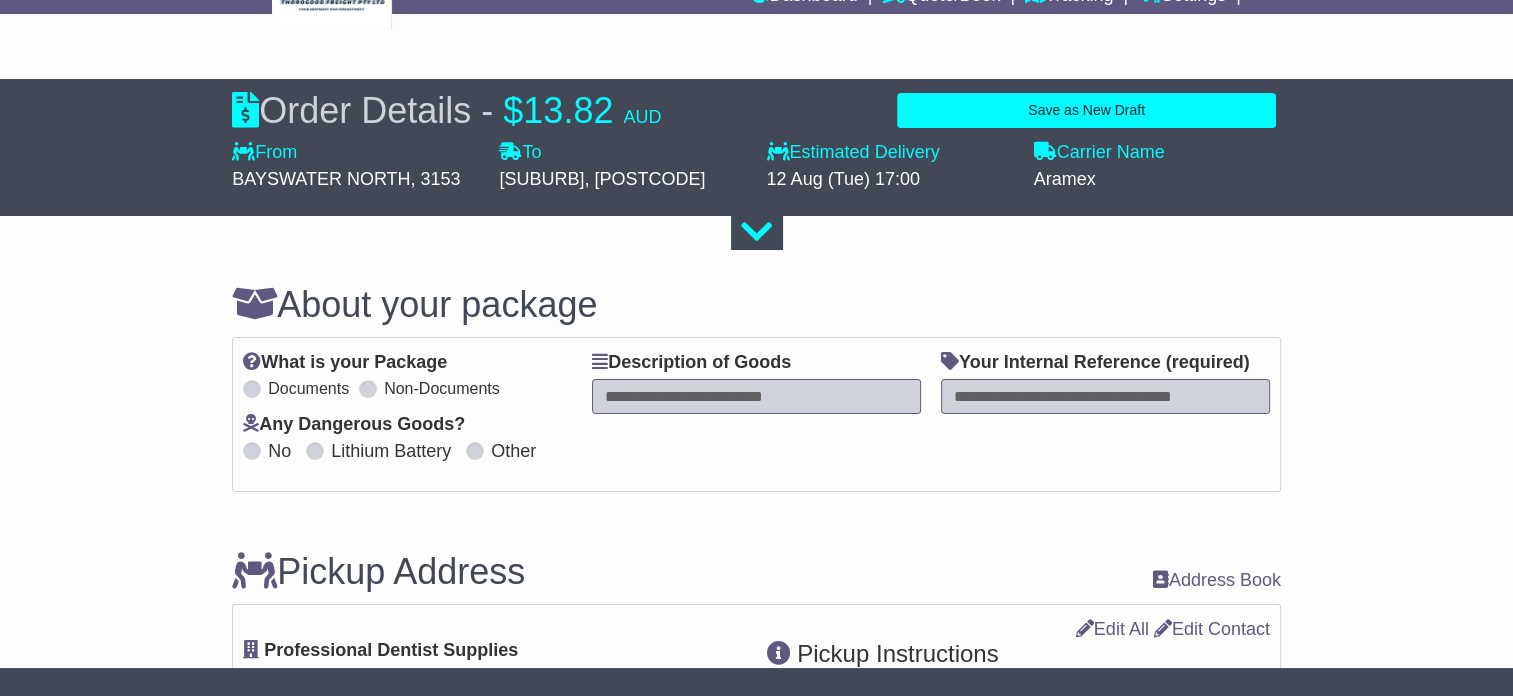 select 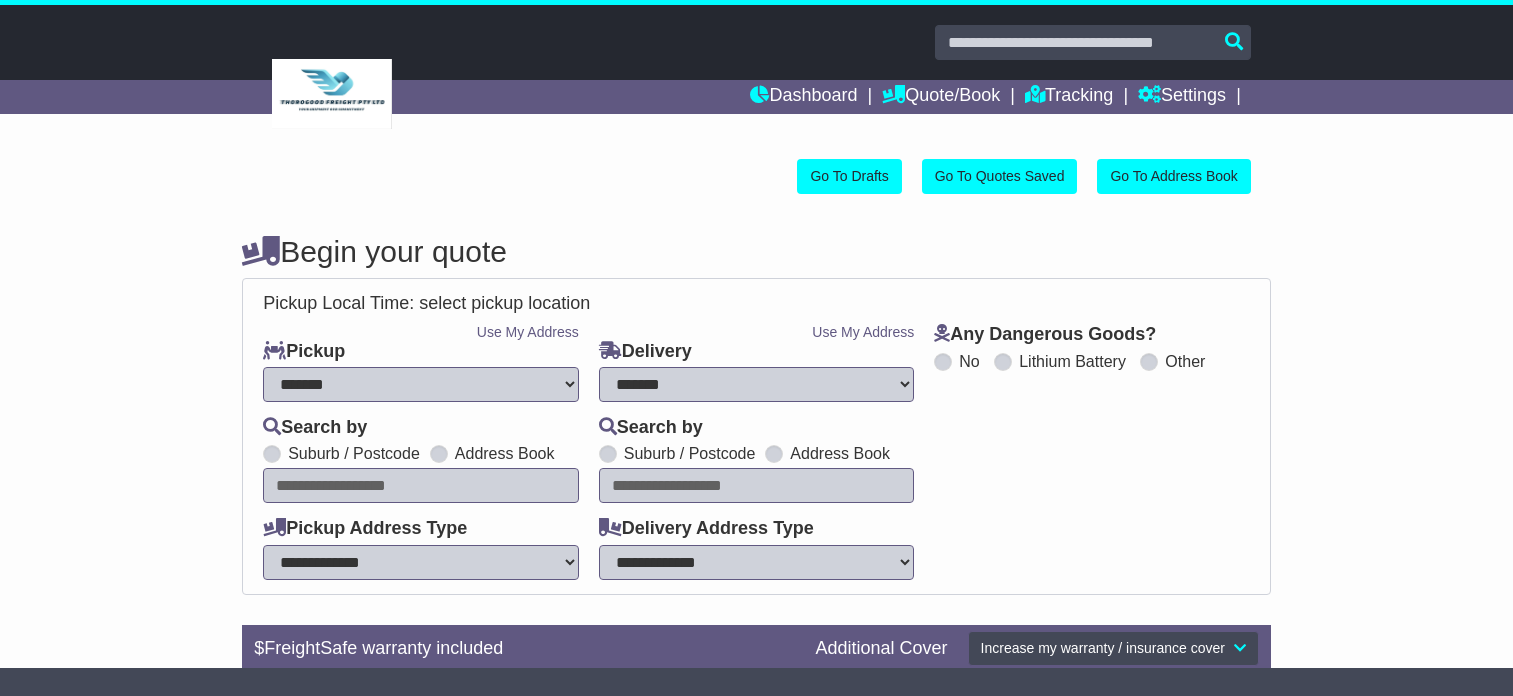 select on "**" 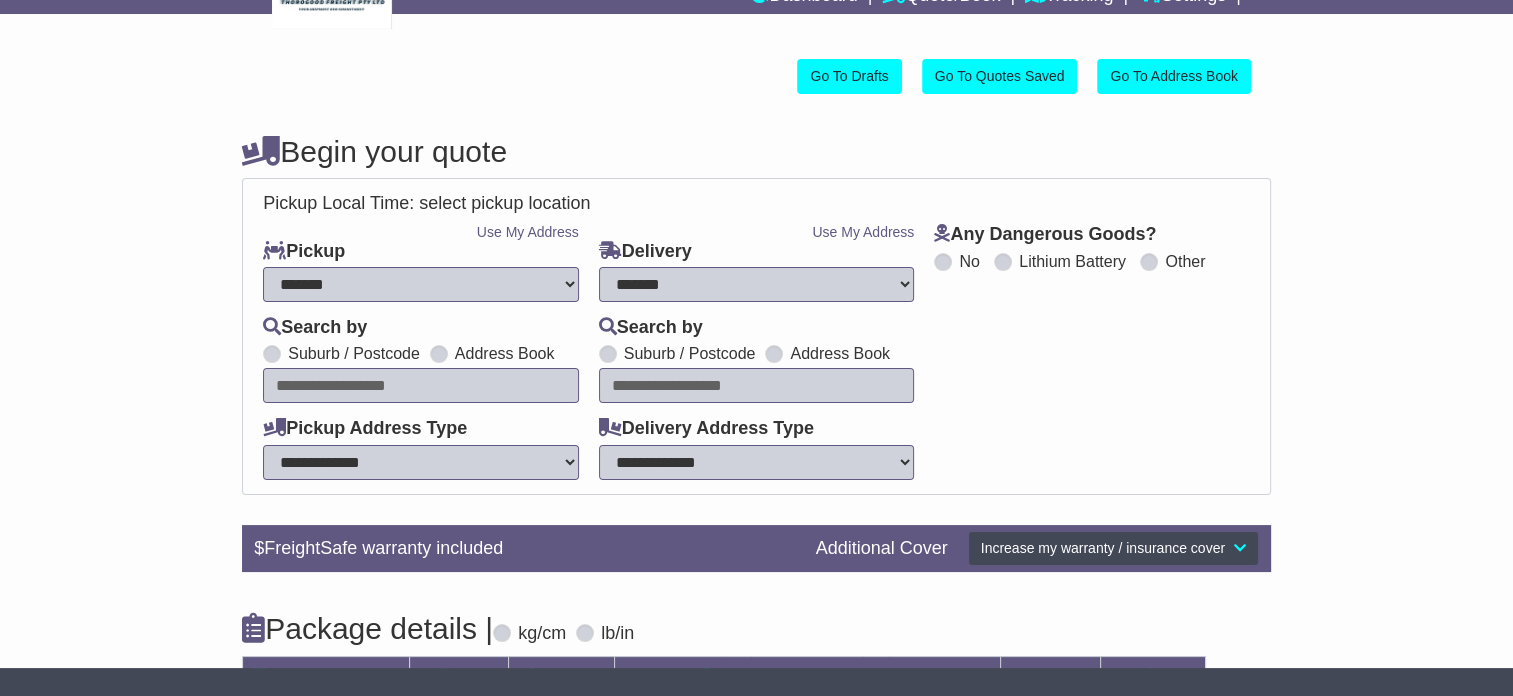 scroll, scrollTop: 100, scrollLeft: 0, axis: vertical 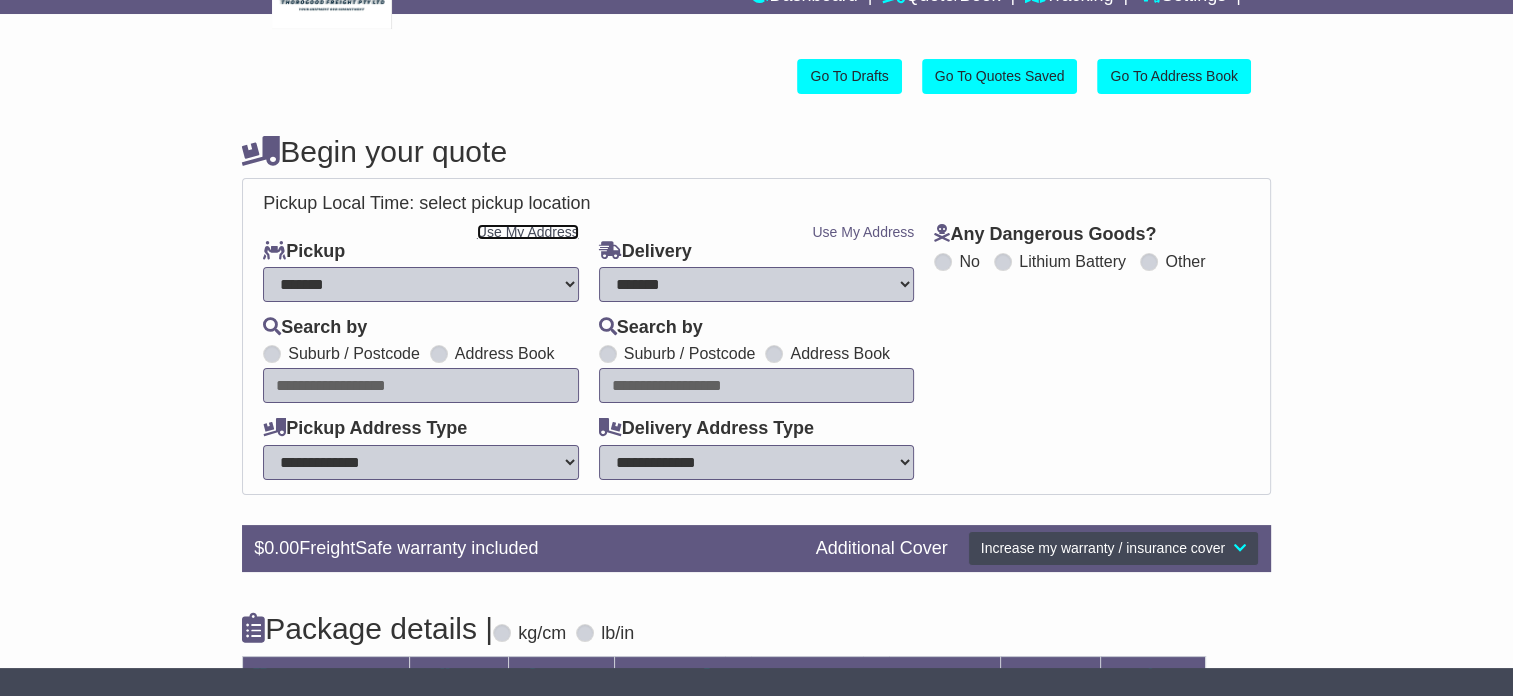 click on "Use My Address" at bounding box center (528, 232) 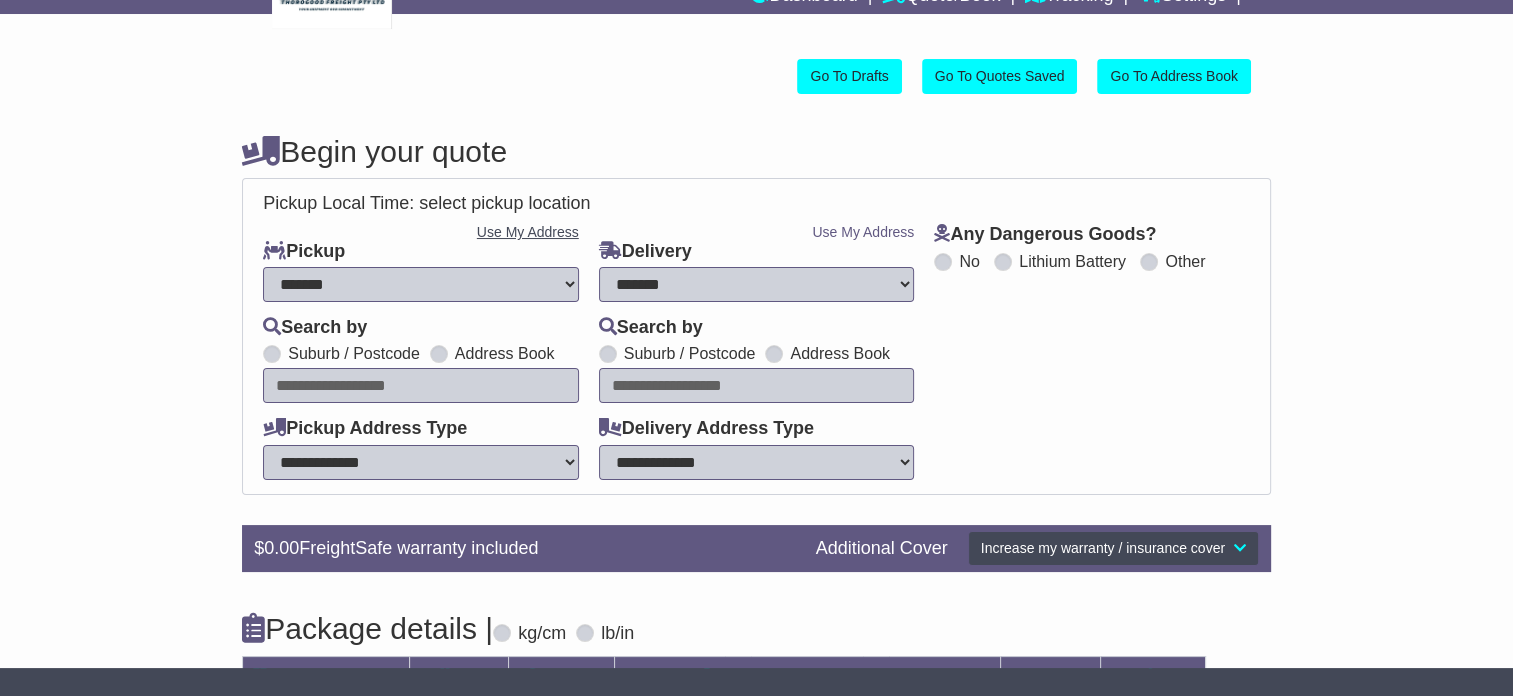 type on "**********" 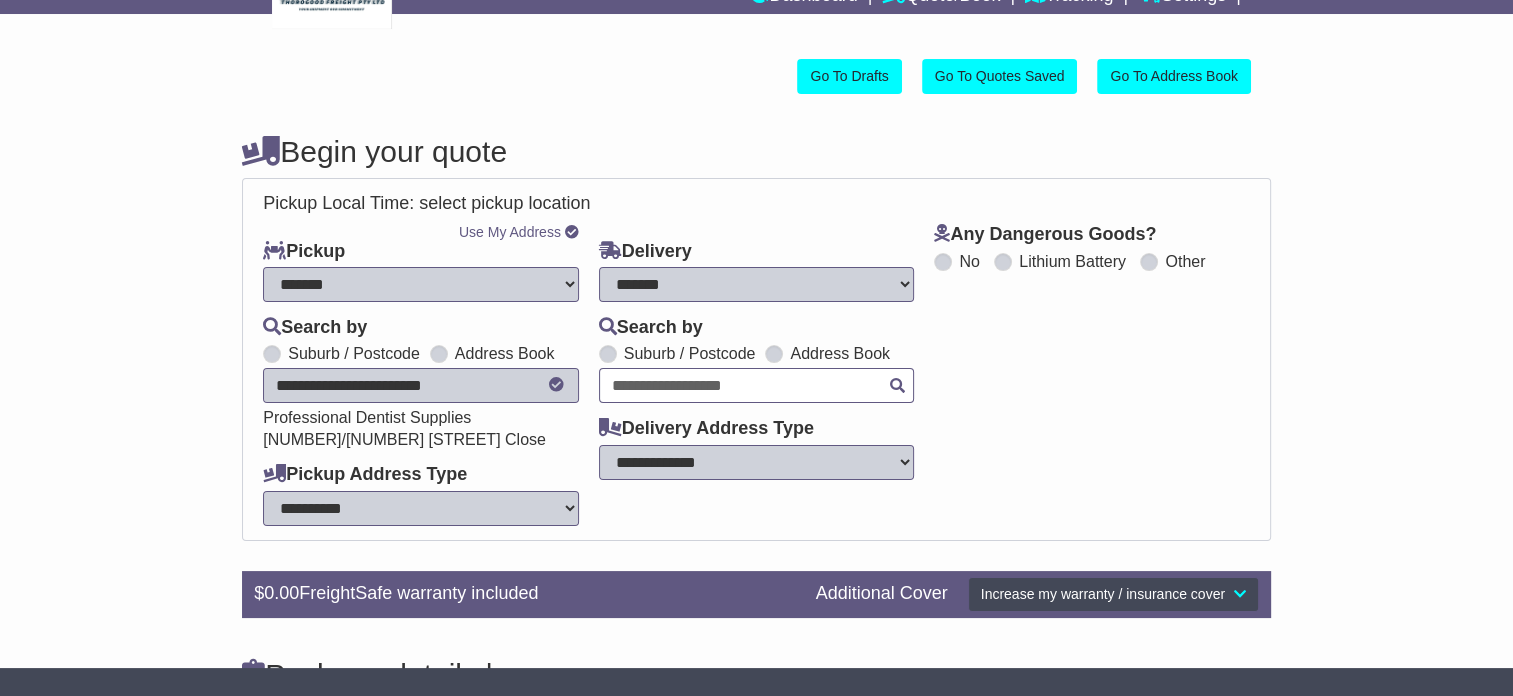 click at bounding box center (757, 385) 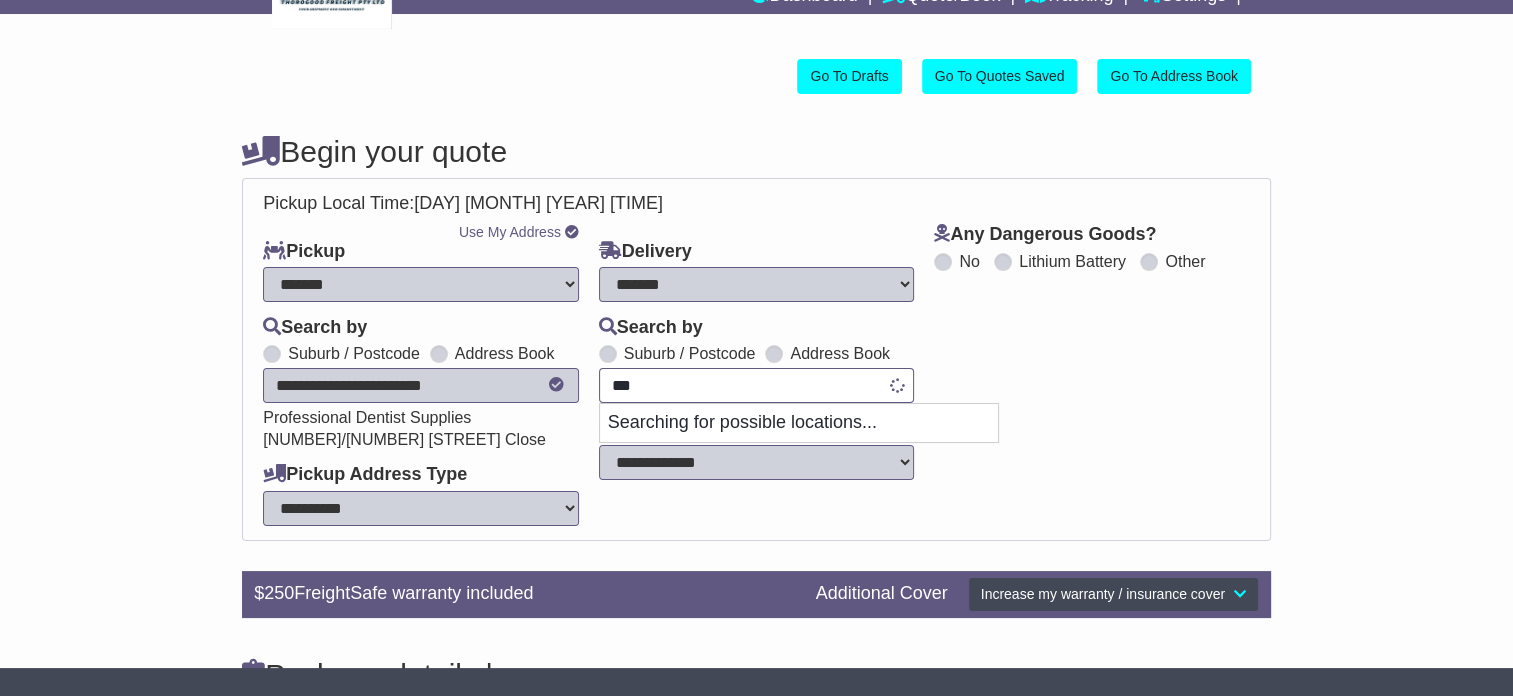 type on "****" 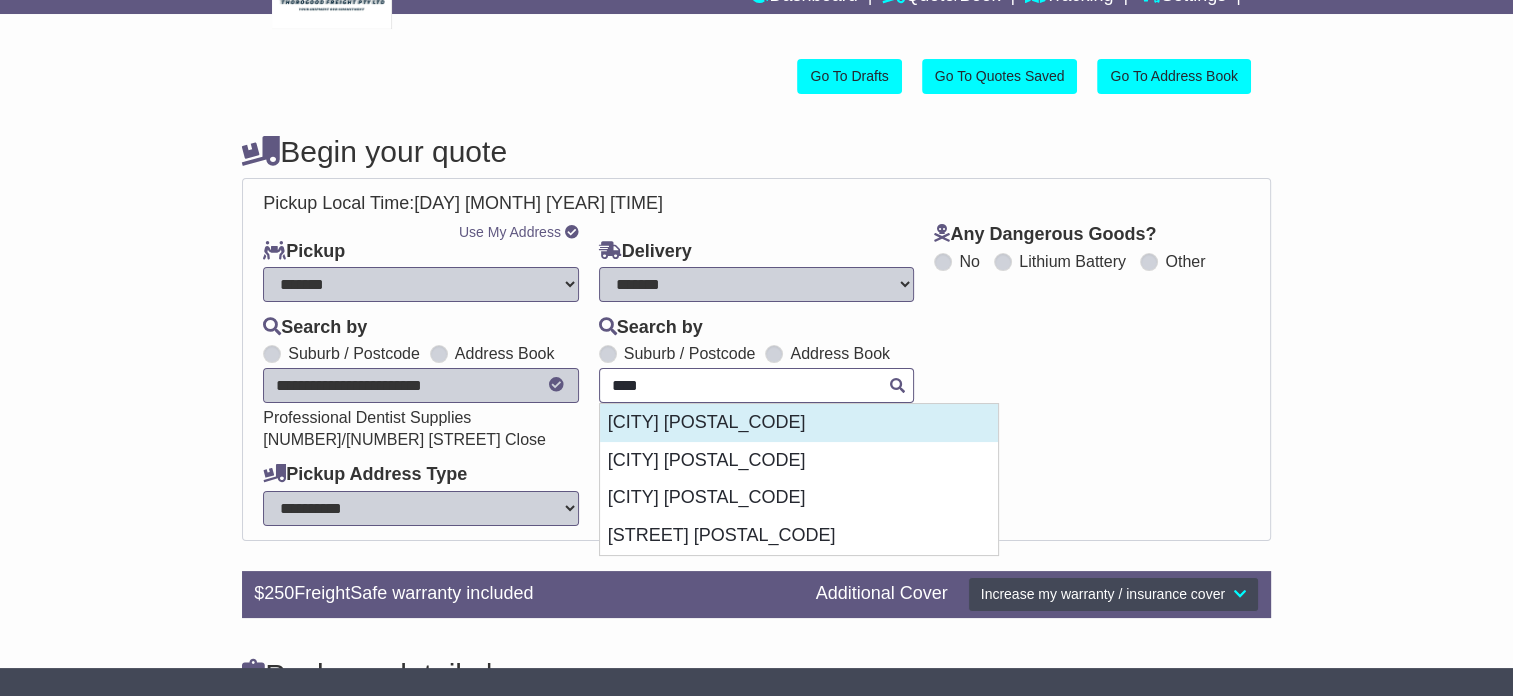 click on "BALWYN 3103" at bounding box center [799, 423] 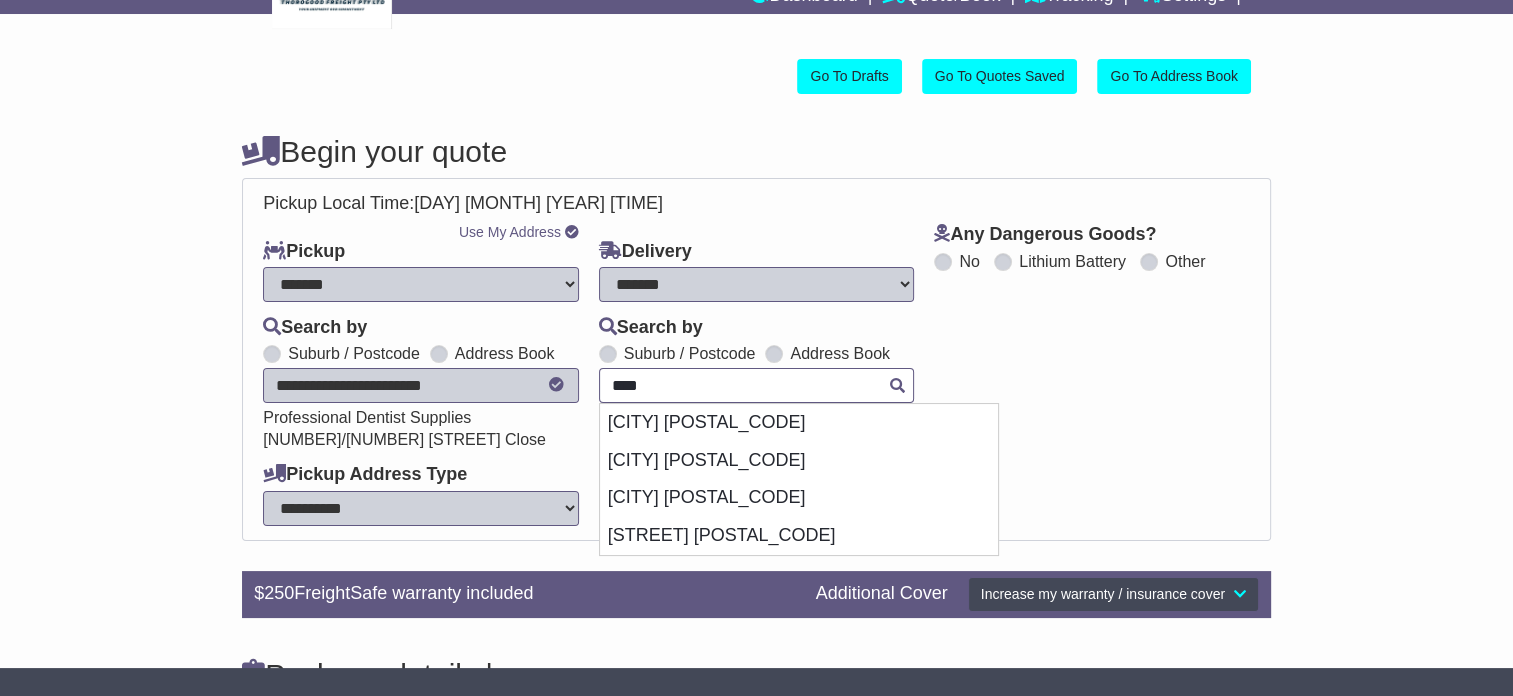 type on "**********" 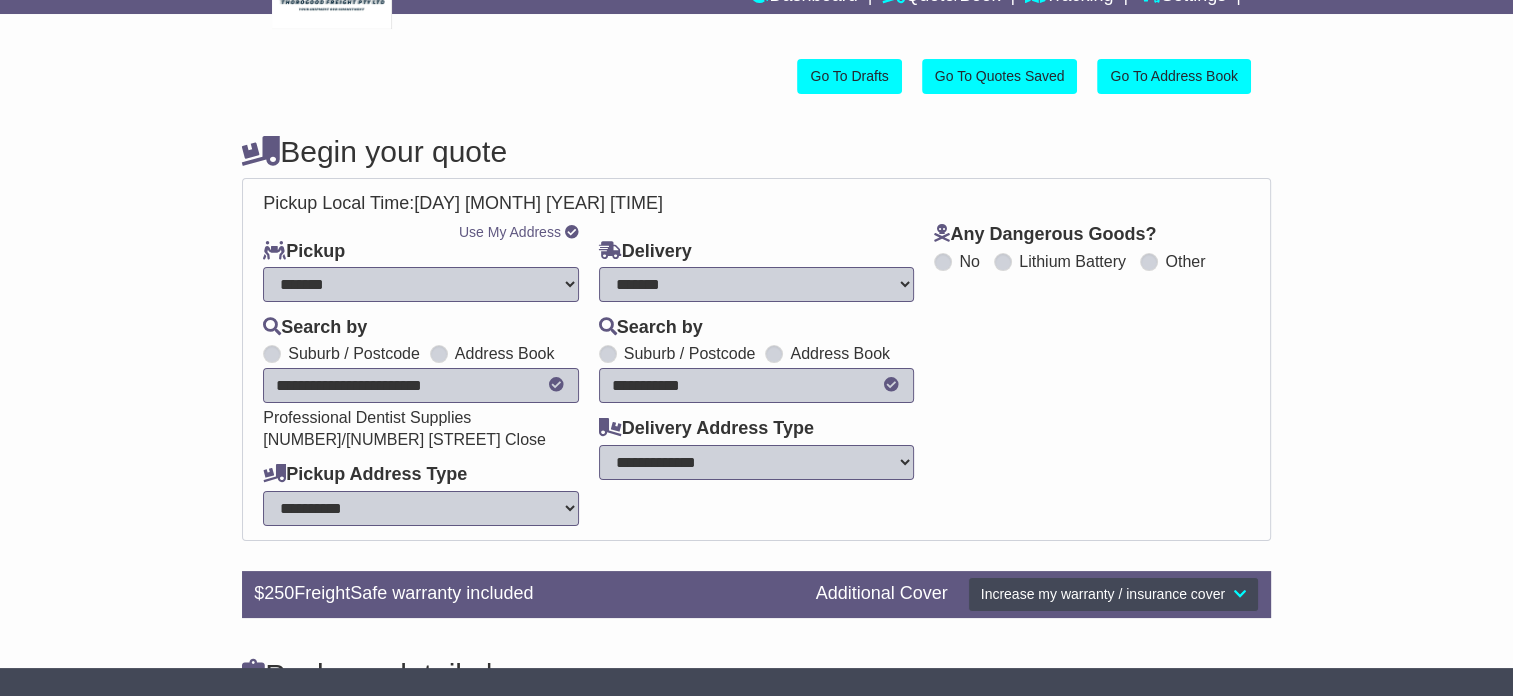 type on "**********" 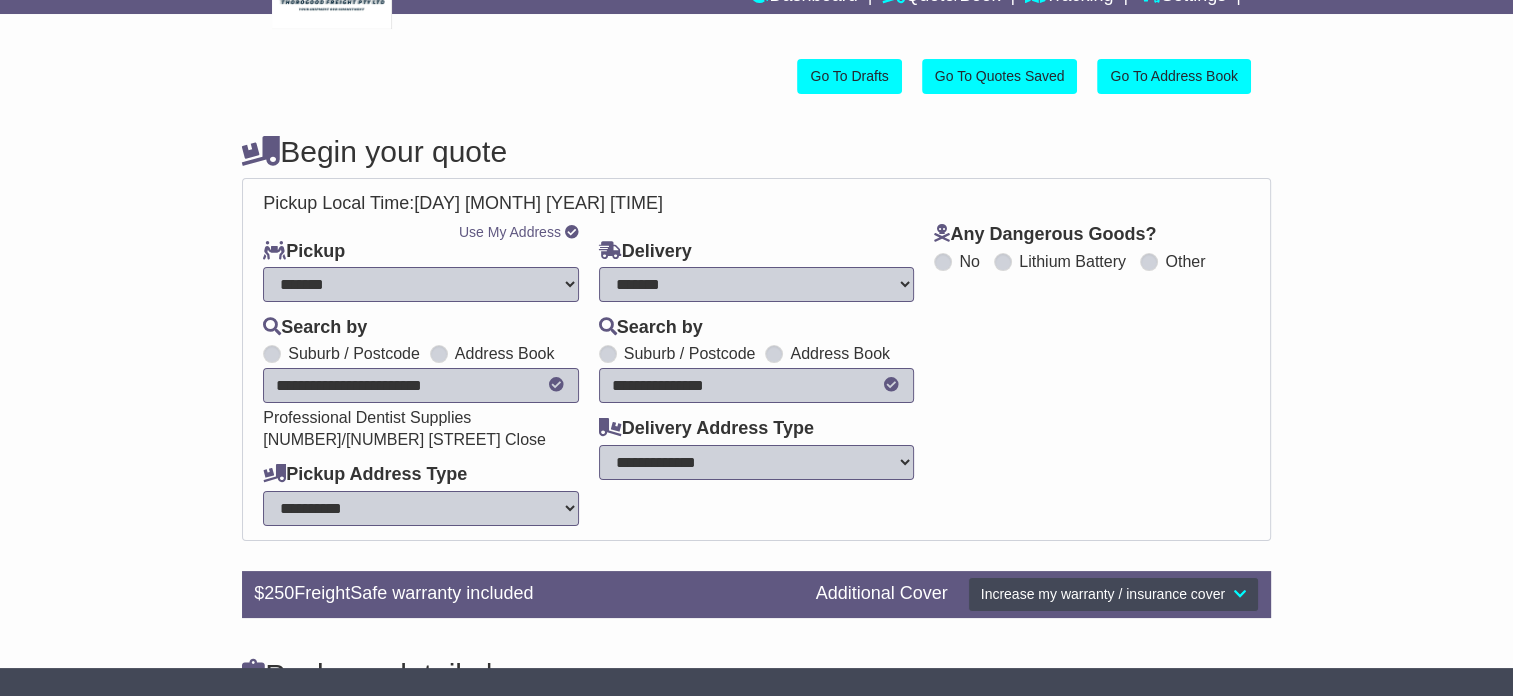 click on "**********" at bounding box center [757, 462] 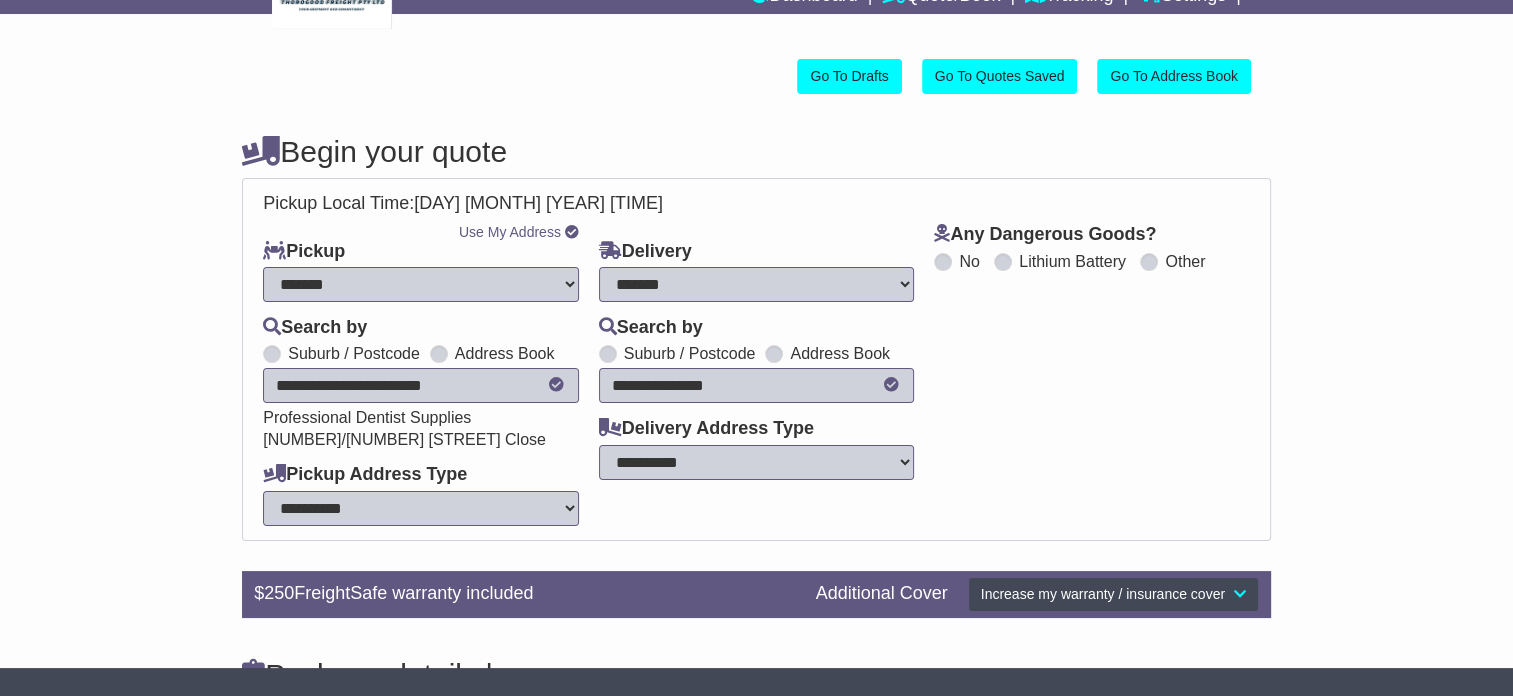 click on "**********" at bounding box center [757, 462] 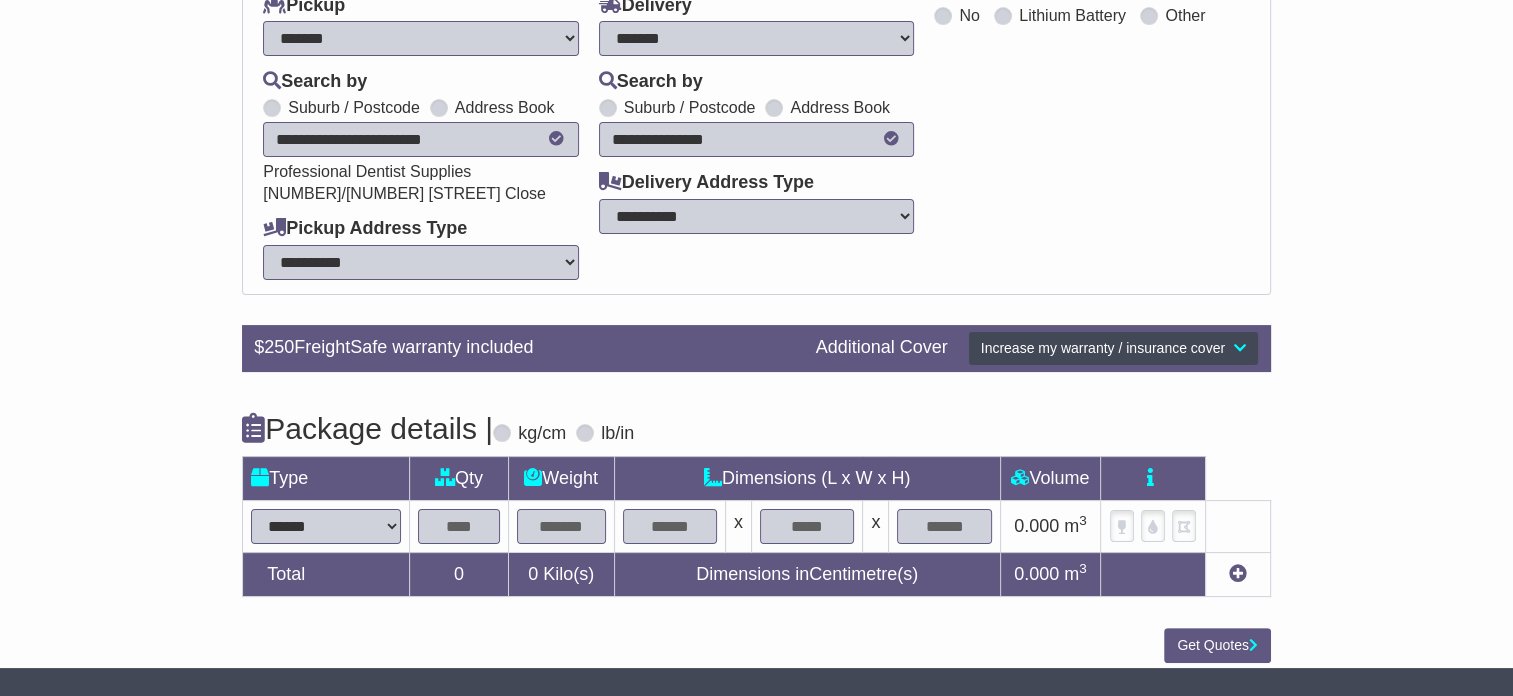 scroll, scrollTop: 360, scrollLeft: 0, axis: vertical 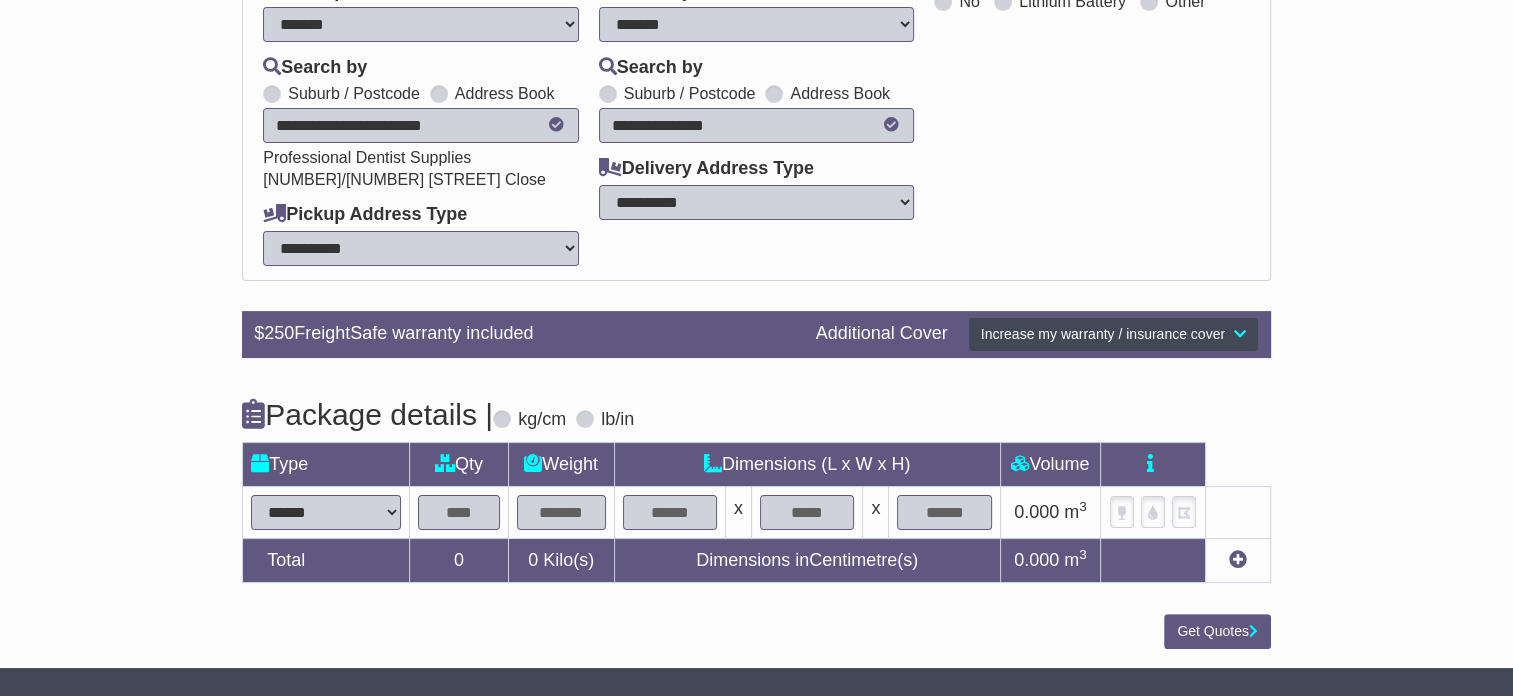 click on "****** ****** *** ******** ***** **** **** ****** *** *******" at bounding box center [326, 512] 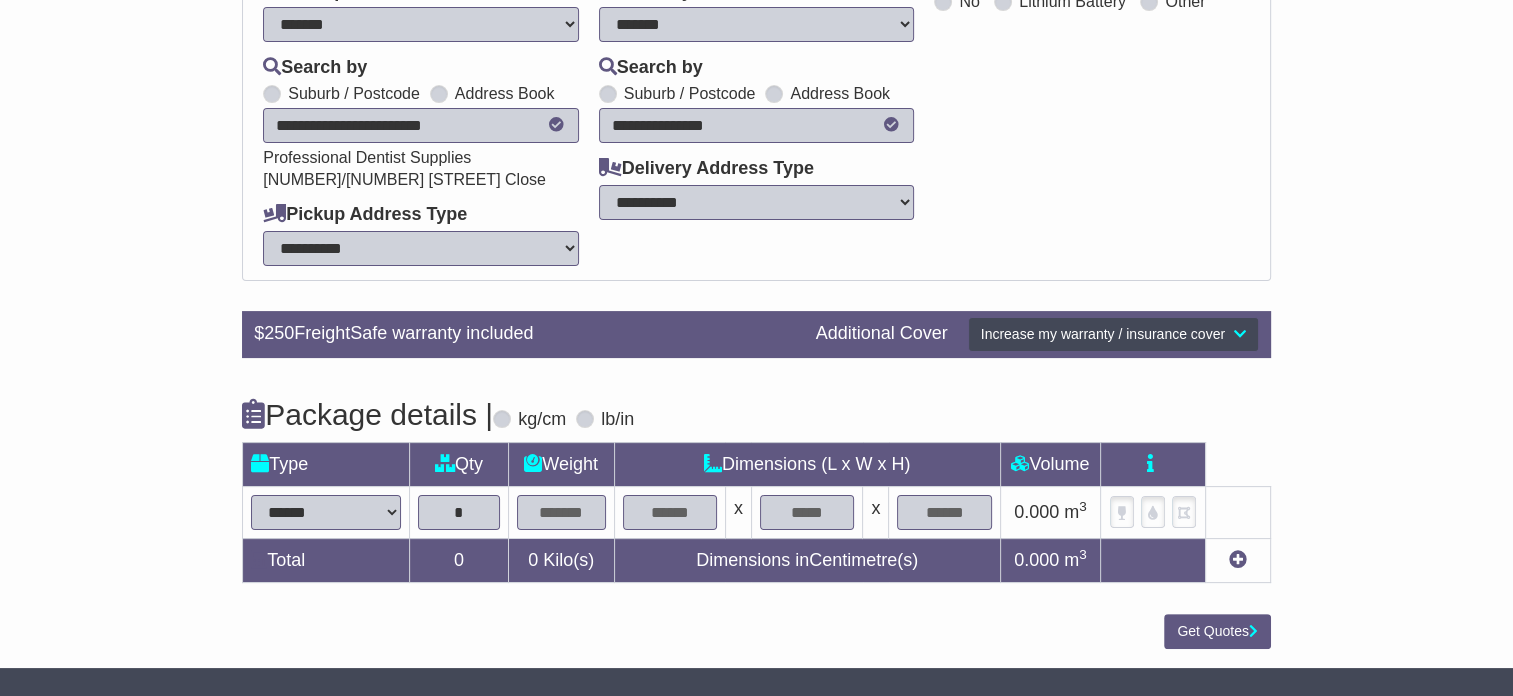 type on "*" 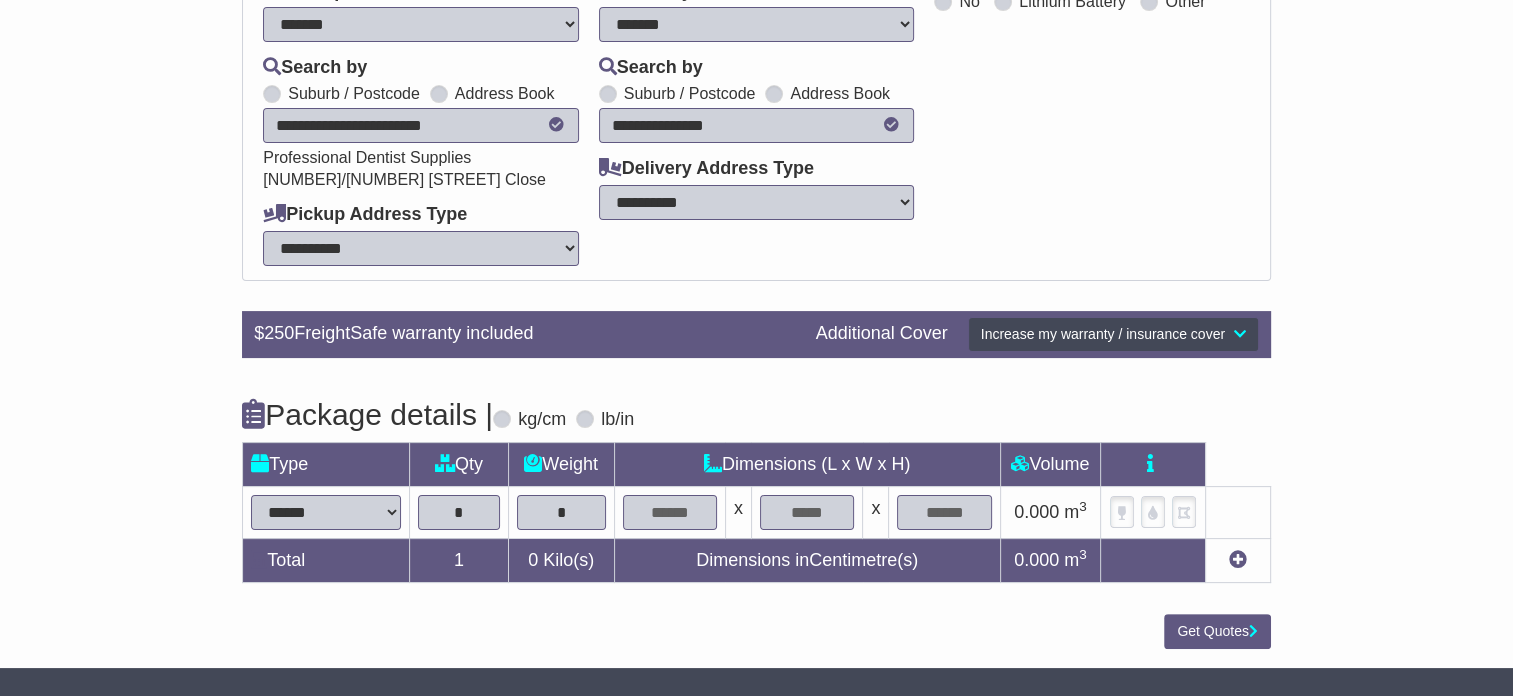type on "*" 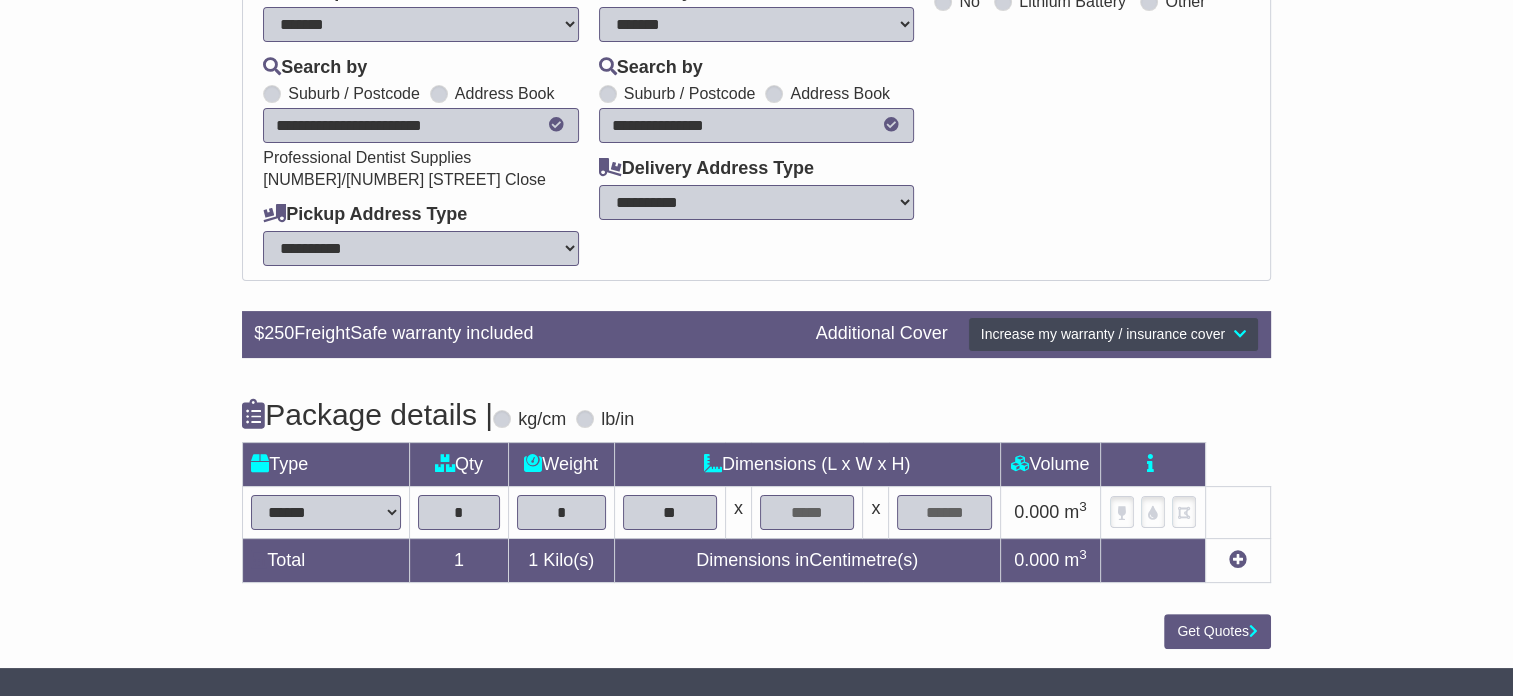type on "**" 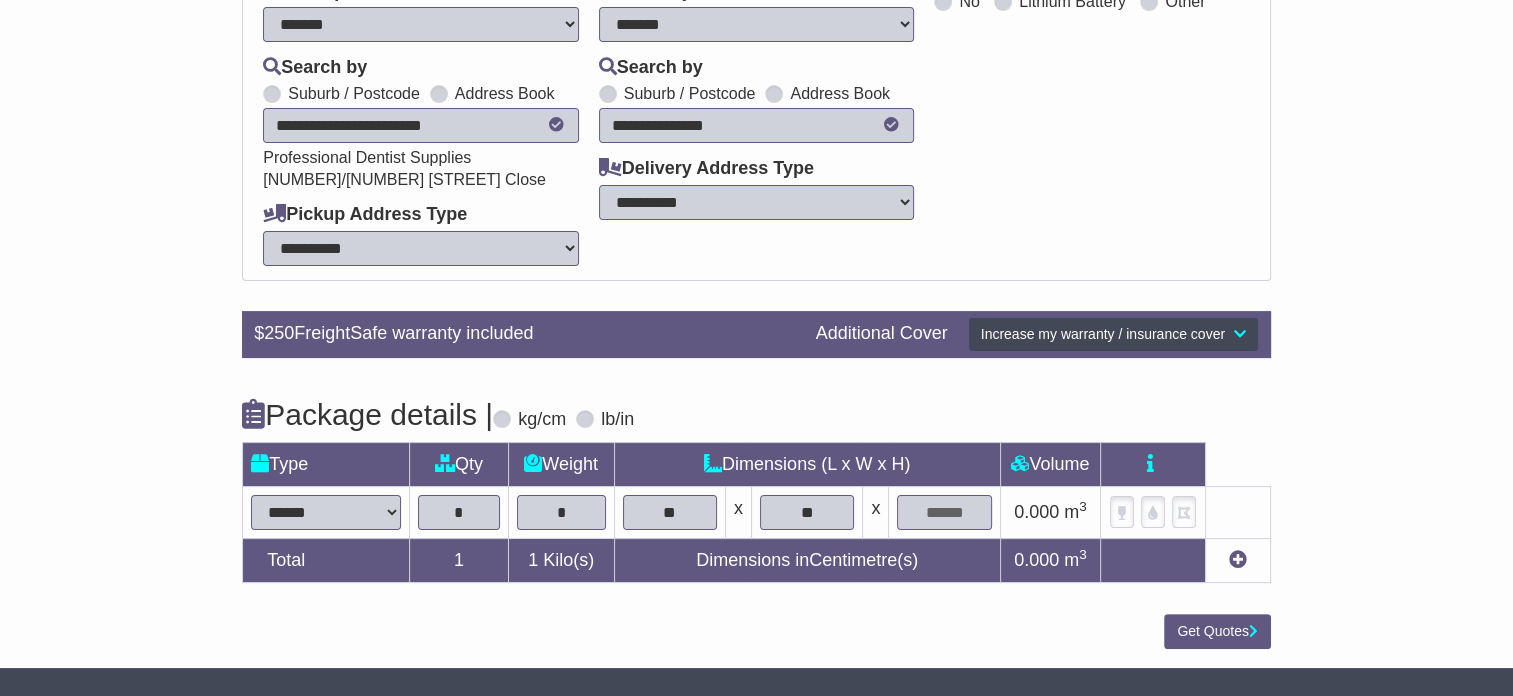 type on "**" 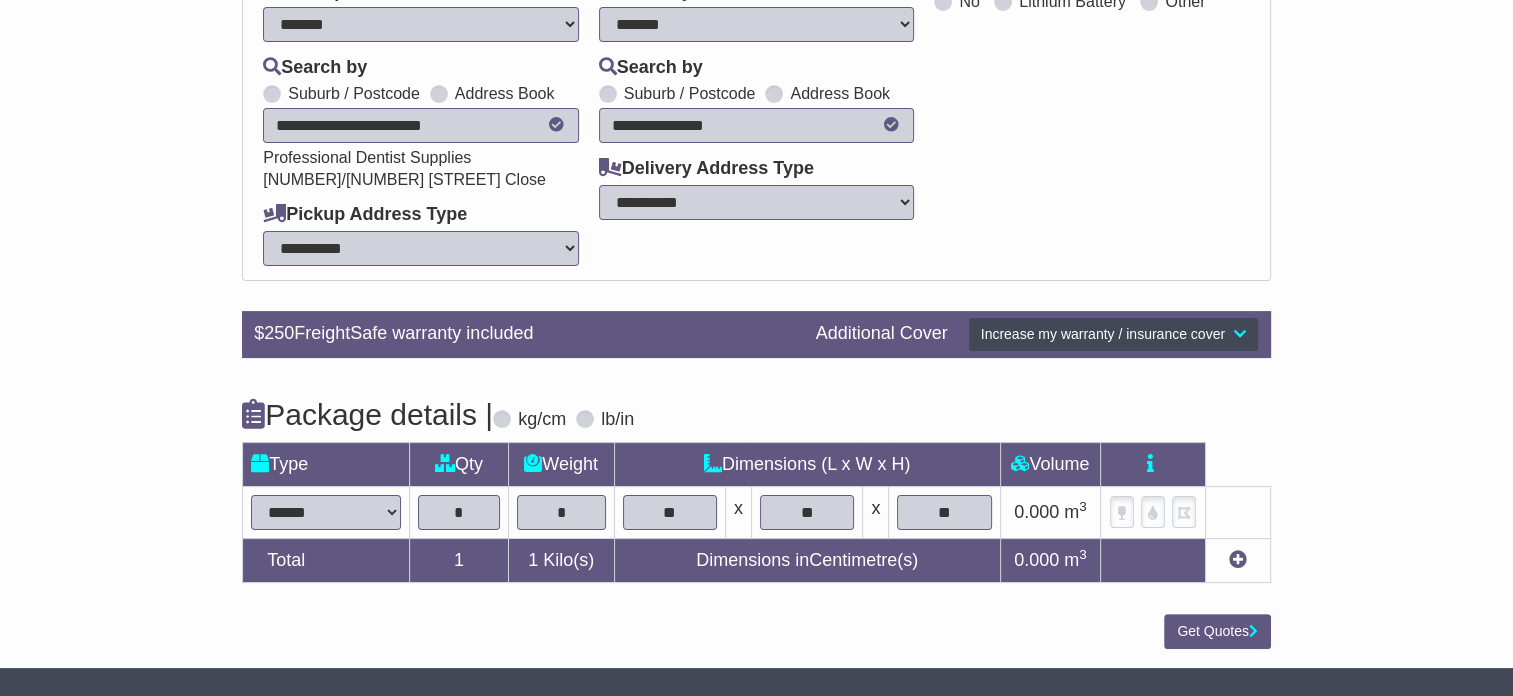 type on "**" 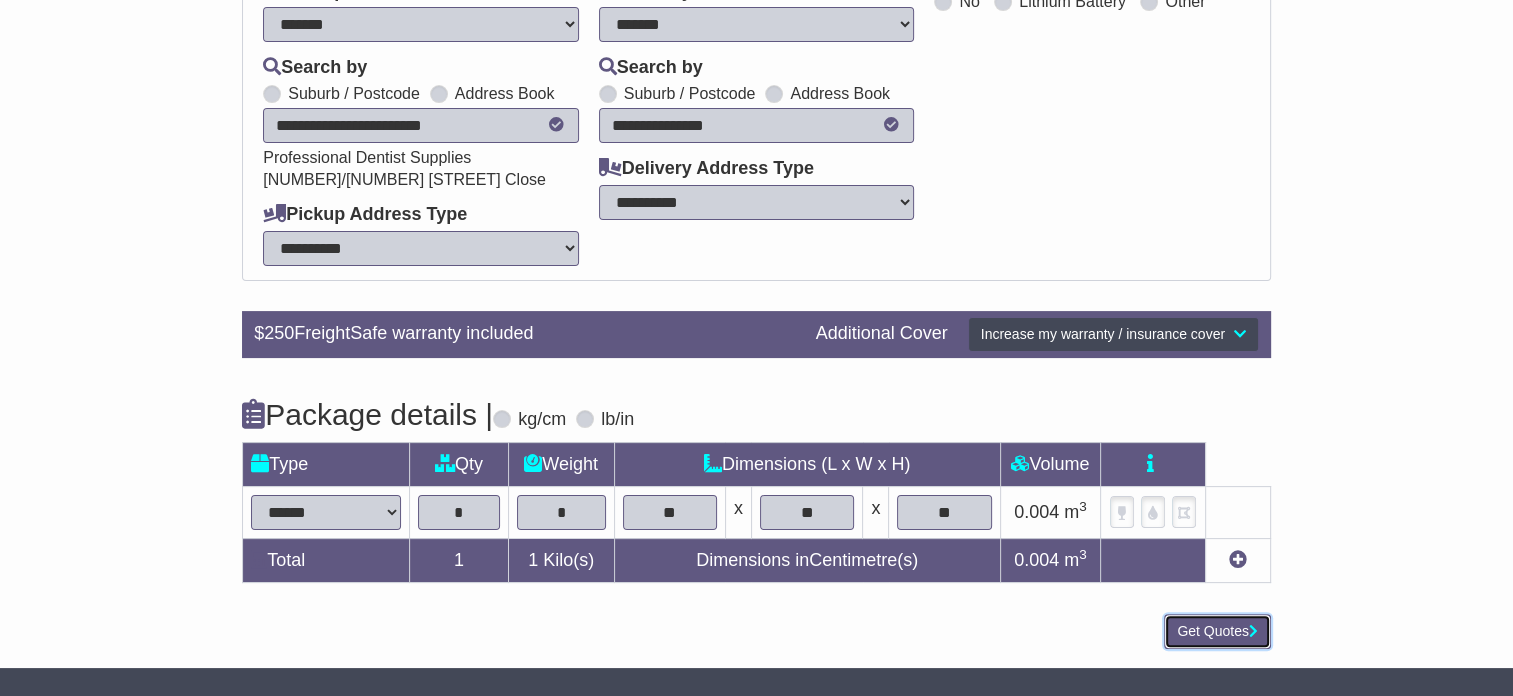 click on "Get Quotes" at bounding box center (1217, 631) 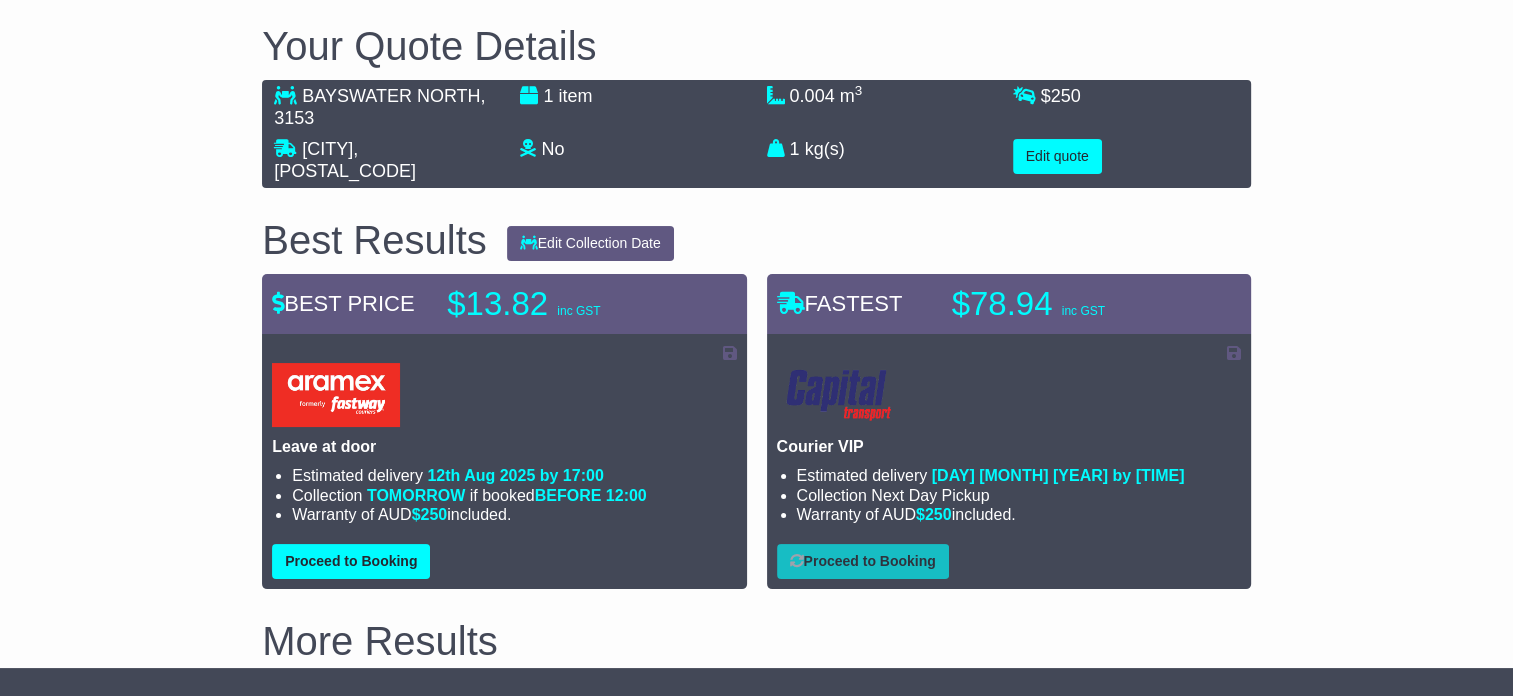 scroll, scrollTop: 200, scrollLeft: 0, axis: vertical 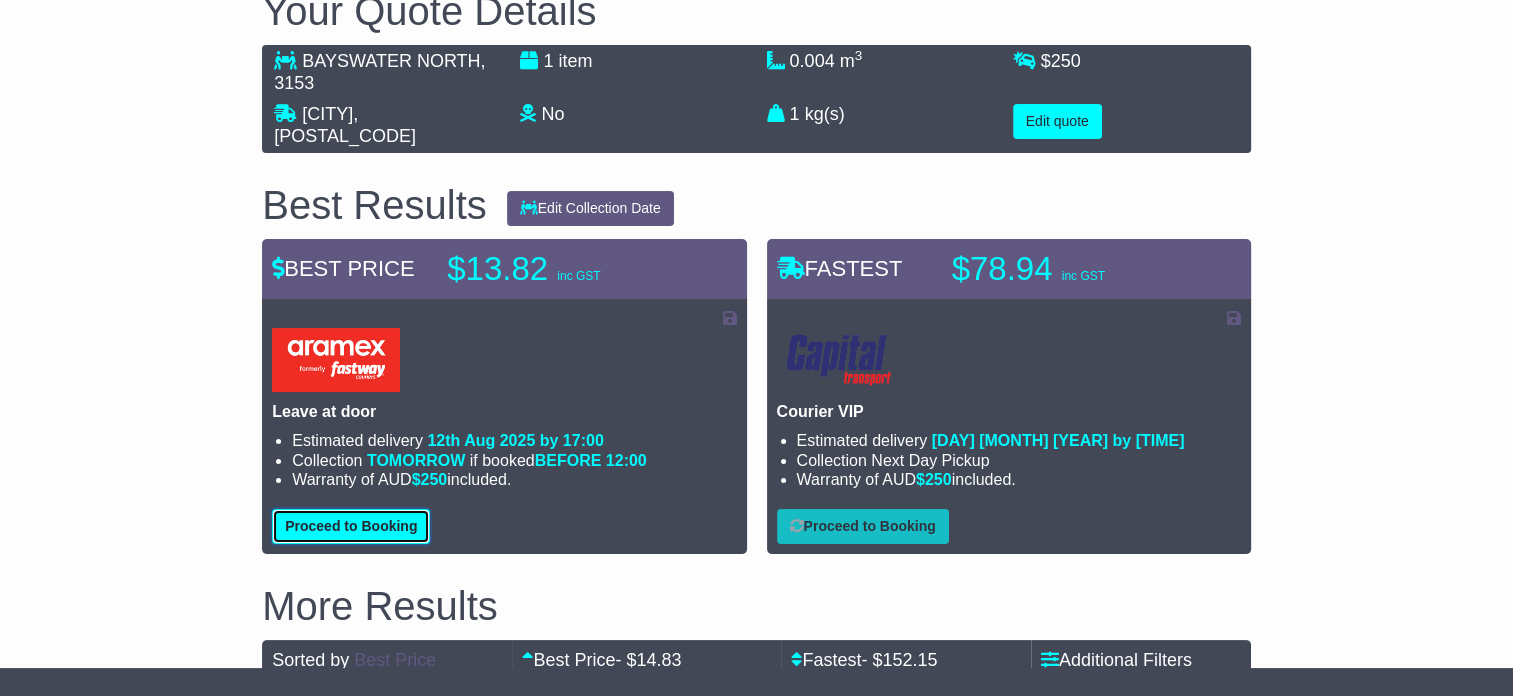 click on "Proceed to Booking" at bounding box center [351, 526] 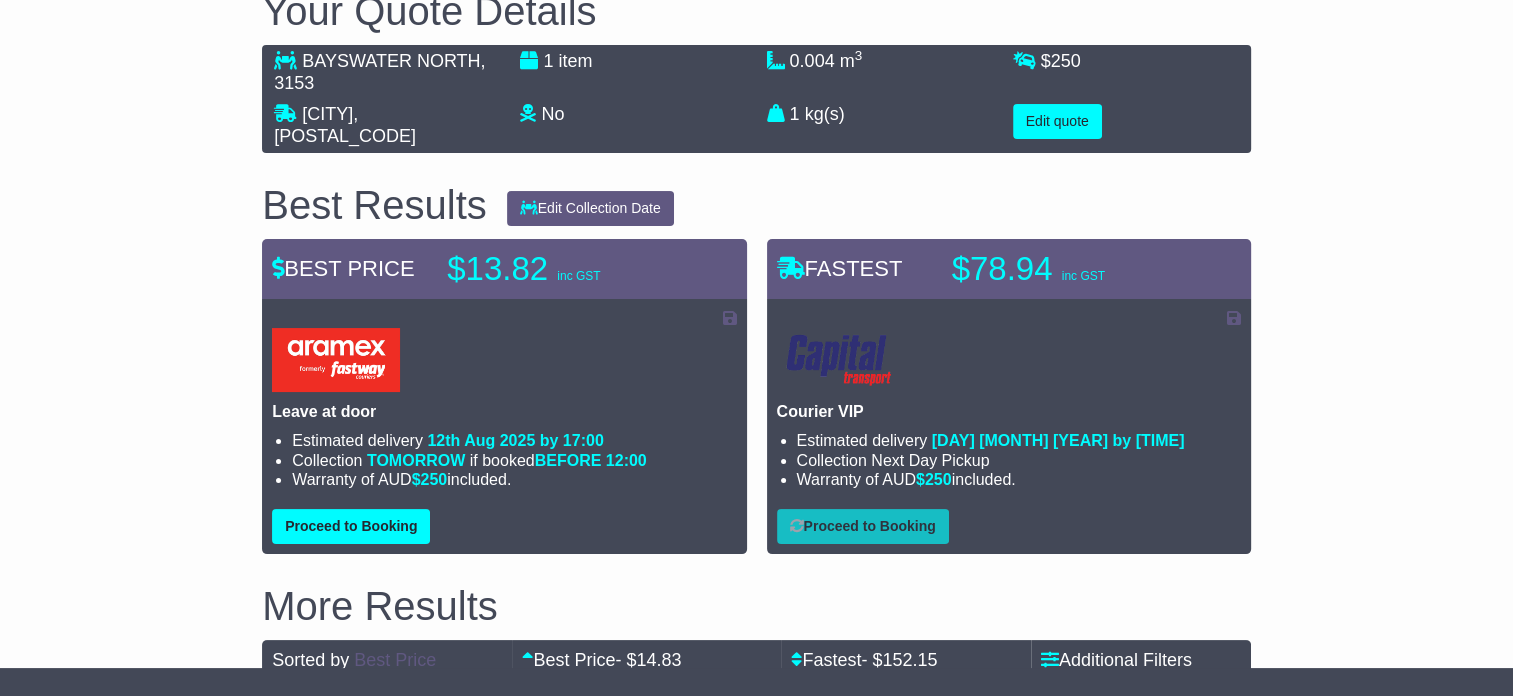 select on "****" 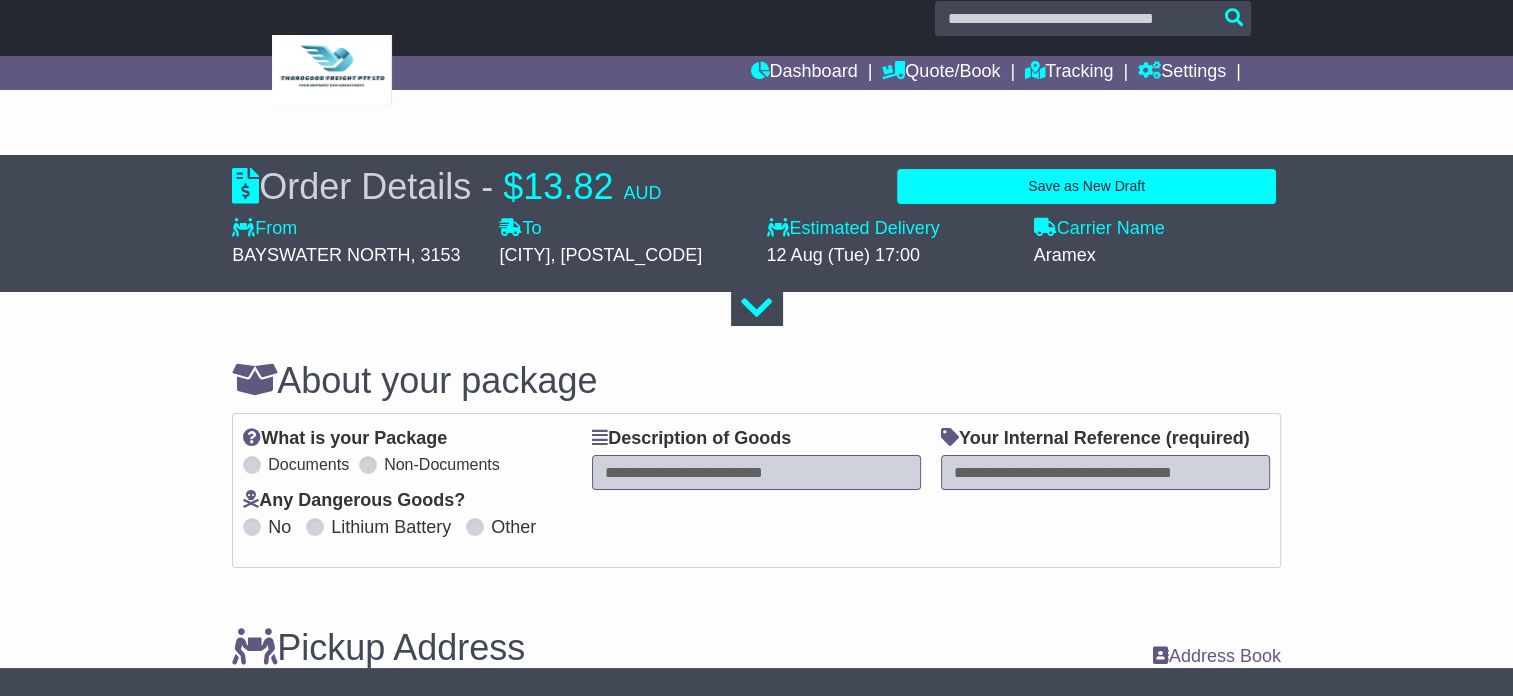 scroll, scrollTop: 0, scrollLeft: 0, axis: both 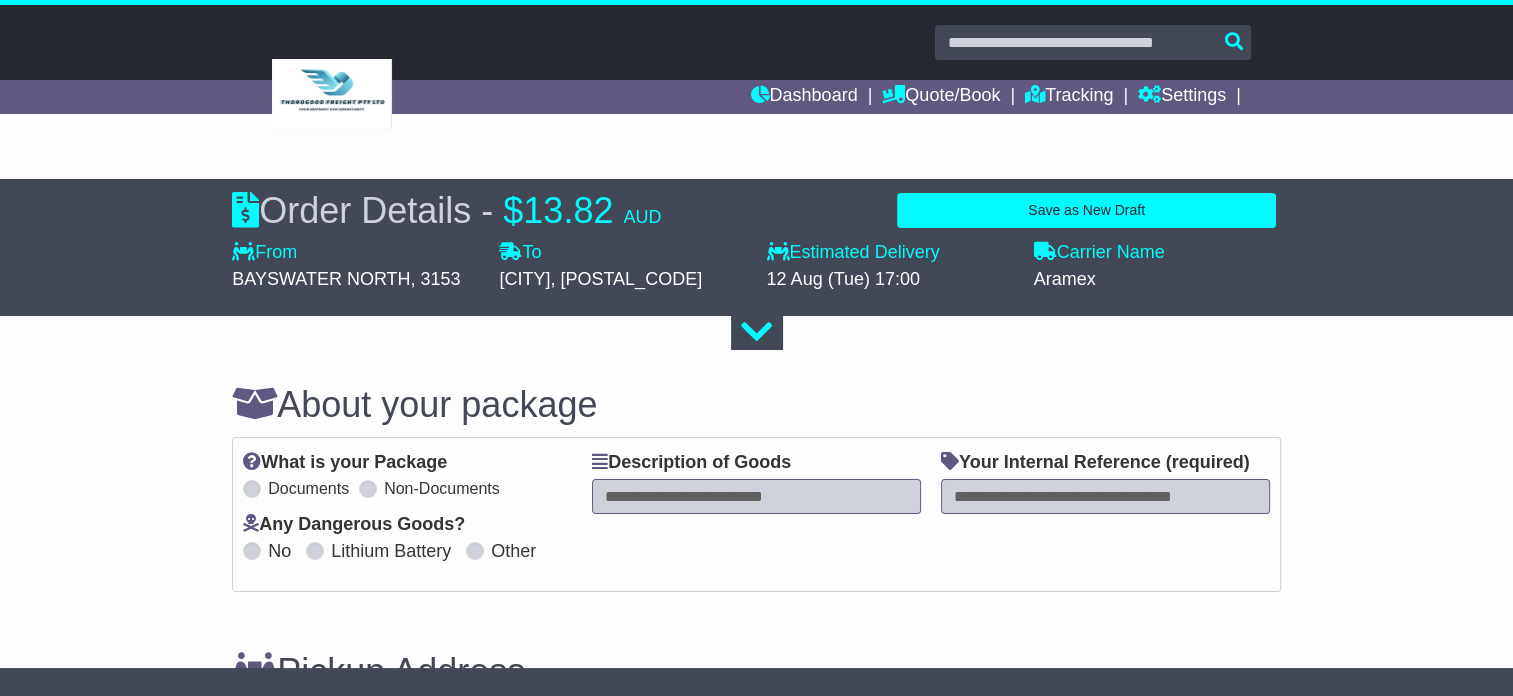 click at bounding box center (756, 496) 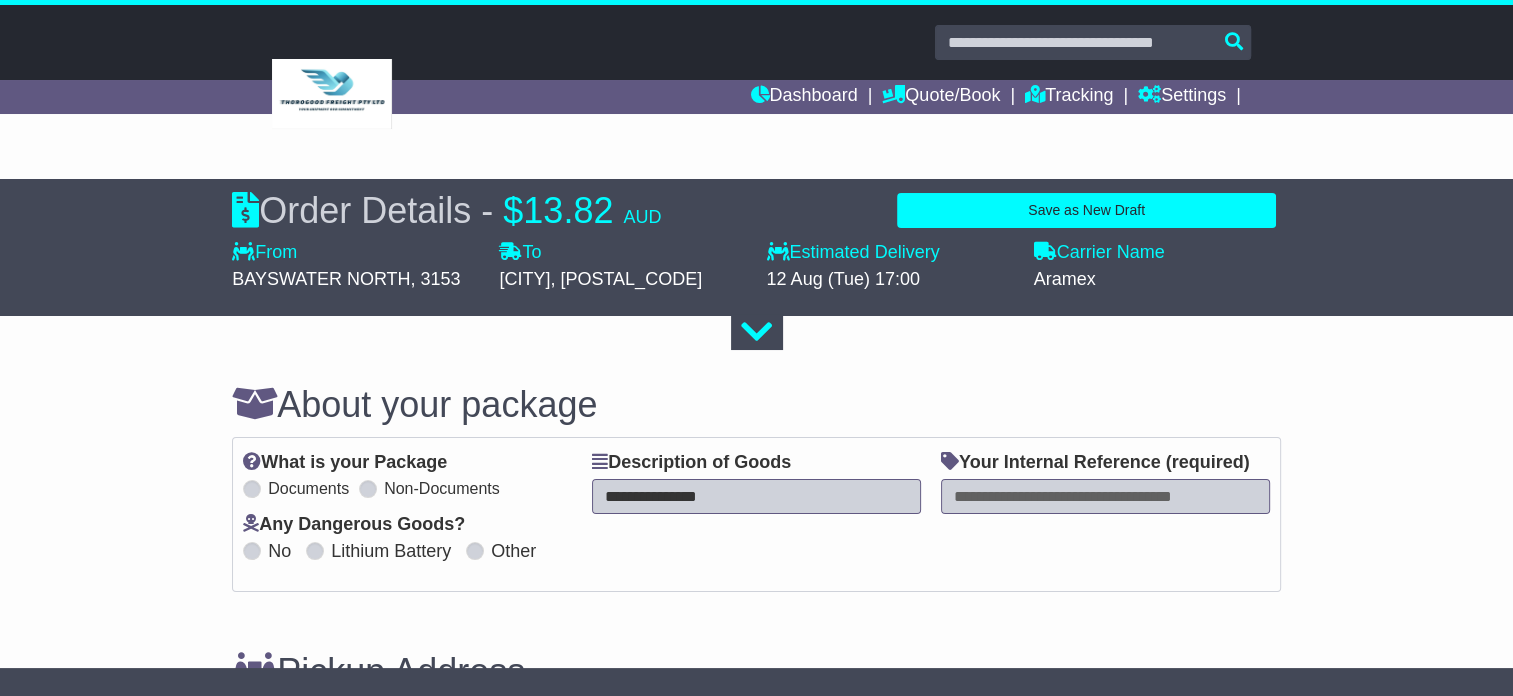 type on "**********" 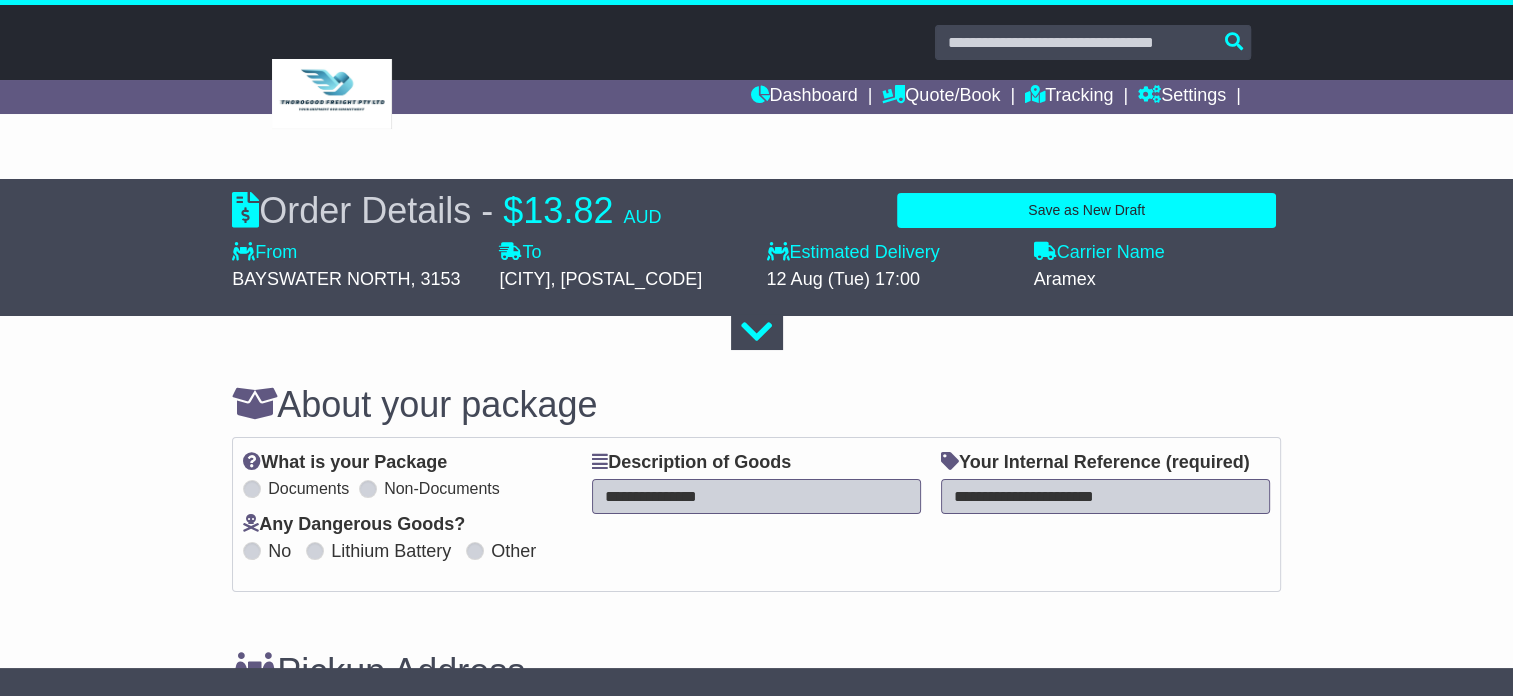 click on "**********" at bounding box center [1105, 496] 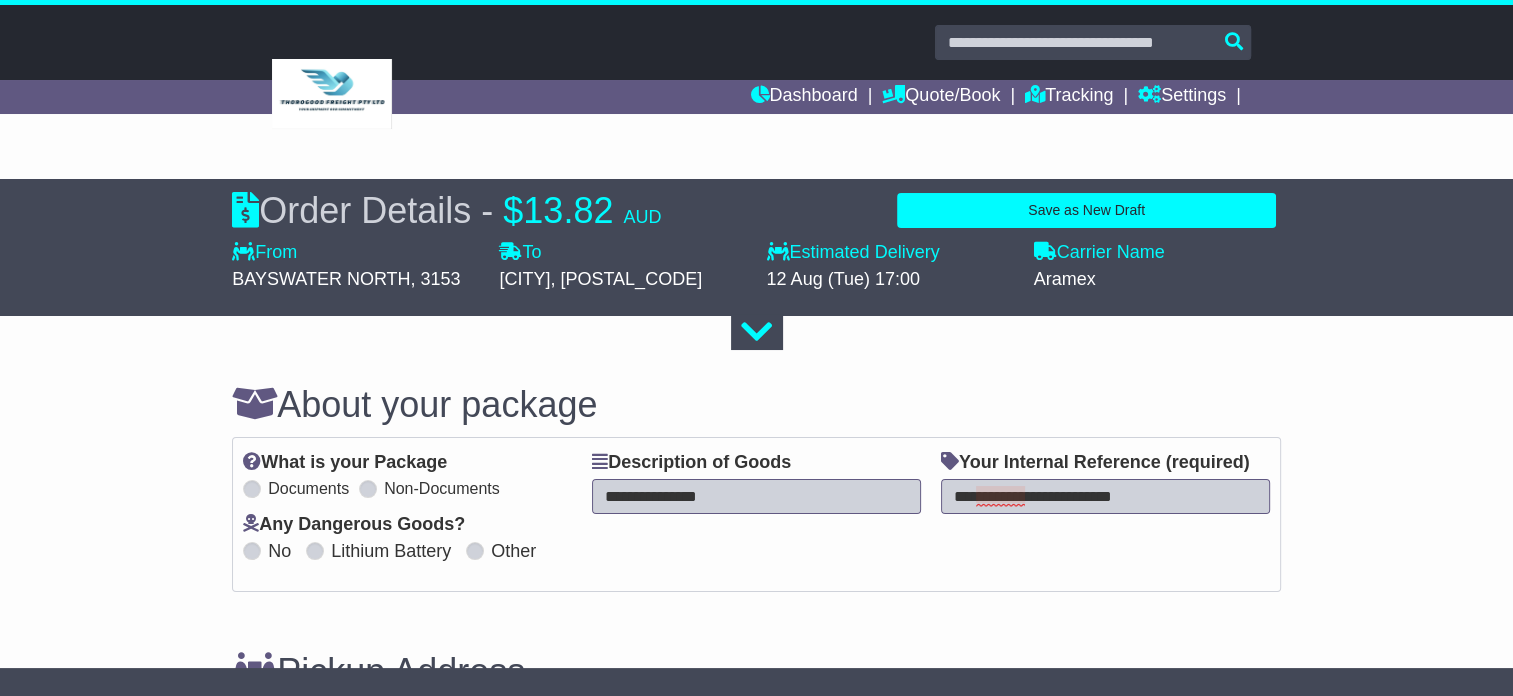 click on "**********" at bounding box center [1105, 496] 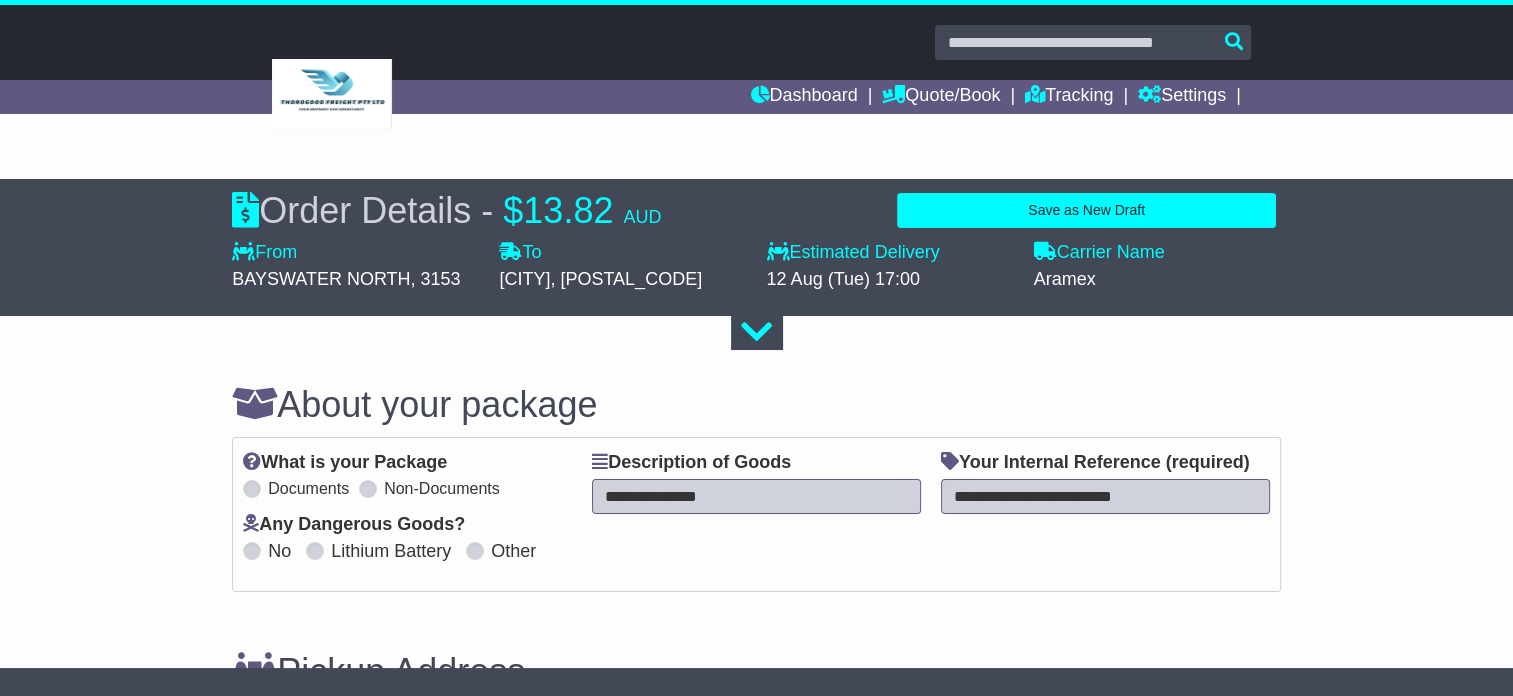 click on "**********" at bounding box center (1105, 496) 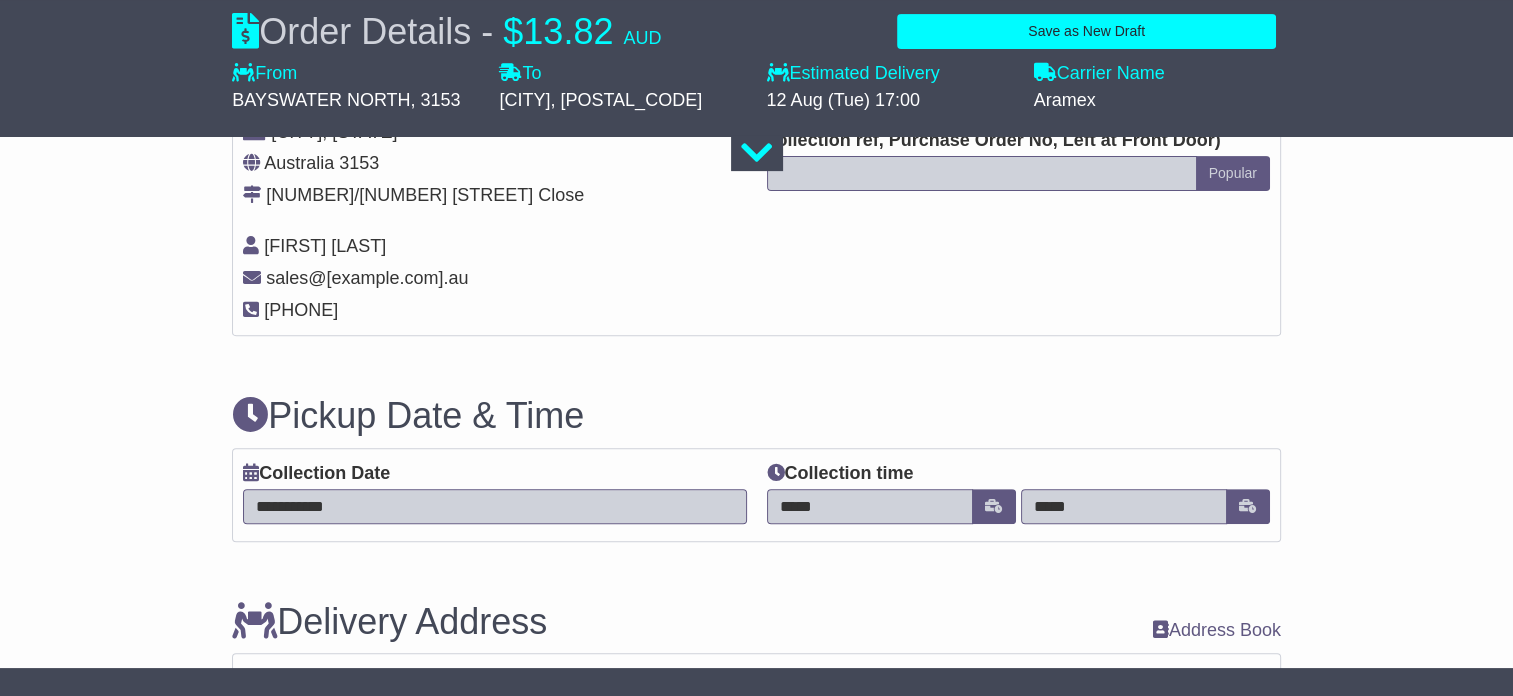scroll, scrollTop: 700, scrollLeft: 0, axis: vertical 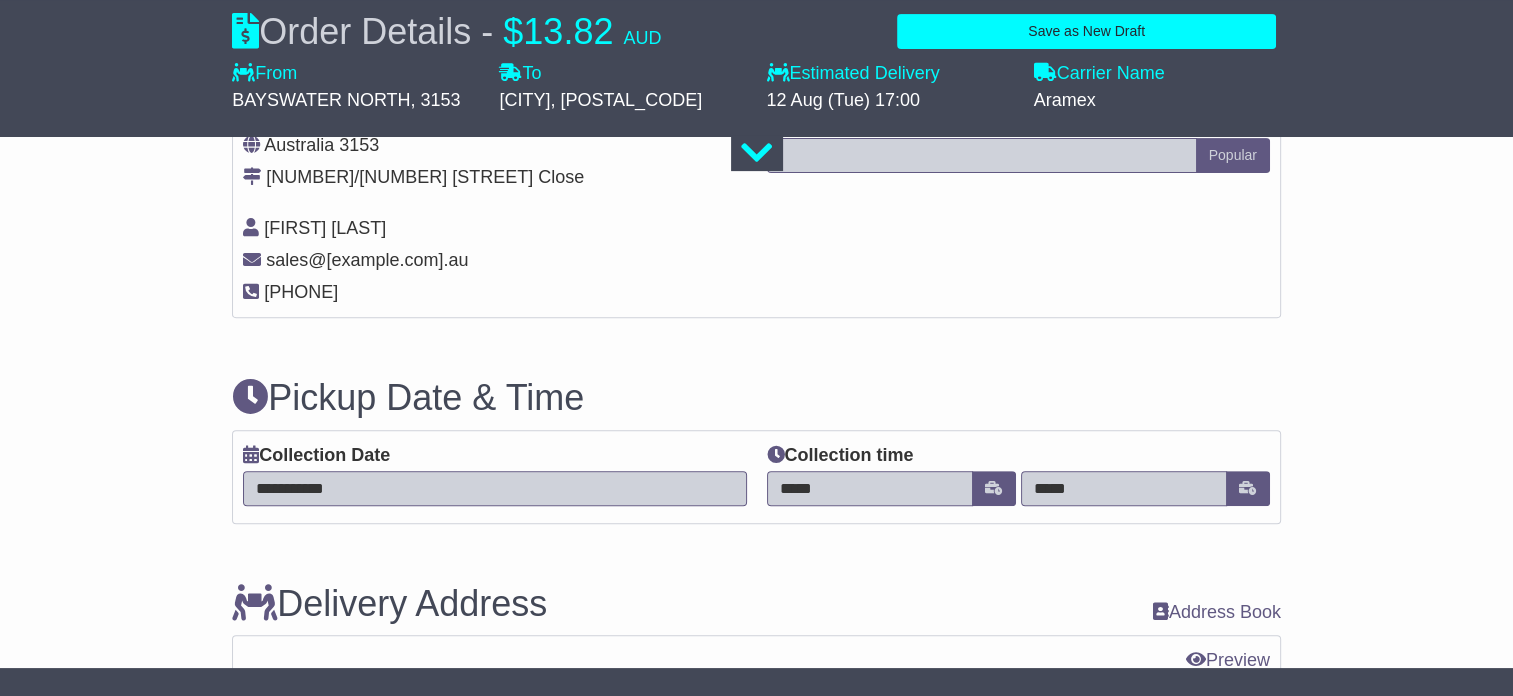 type on "**********" 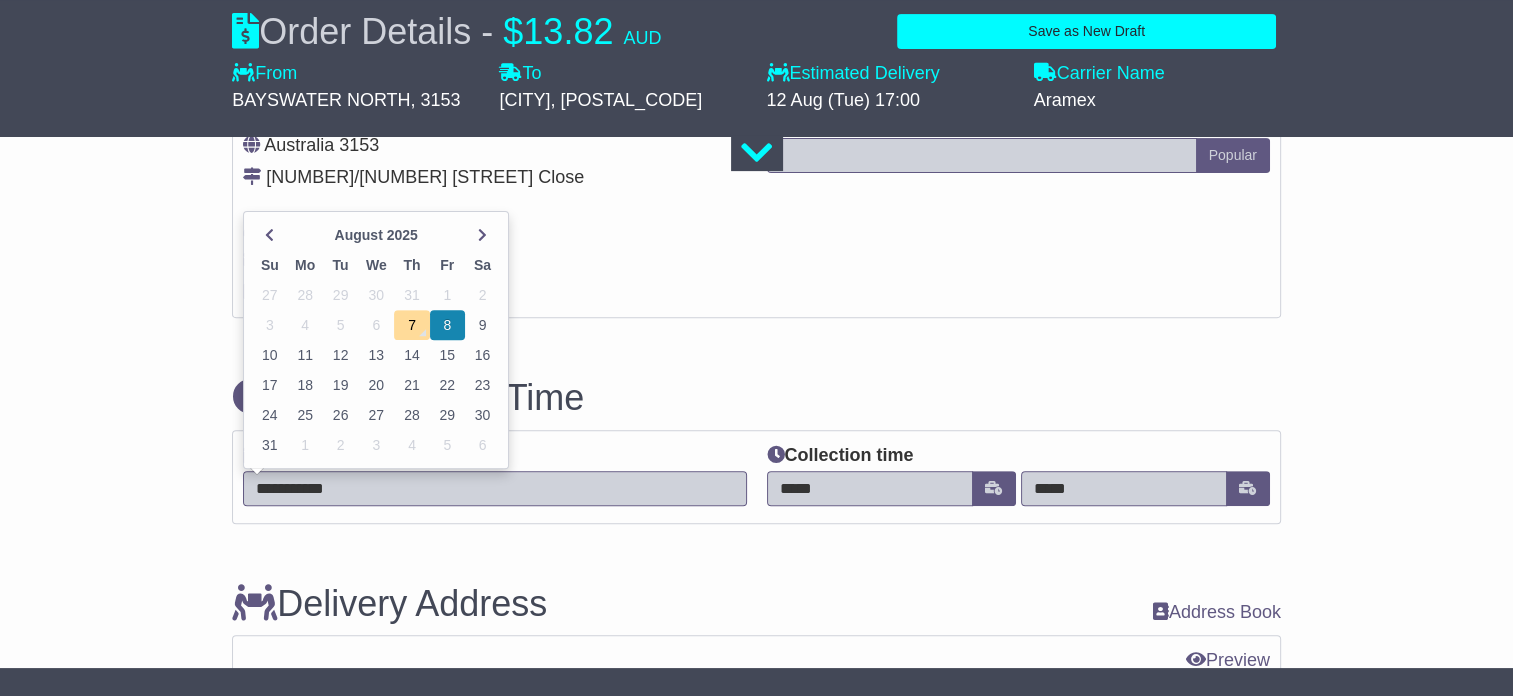 click on "**********" at bounding box center (494, 488) 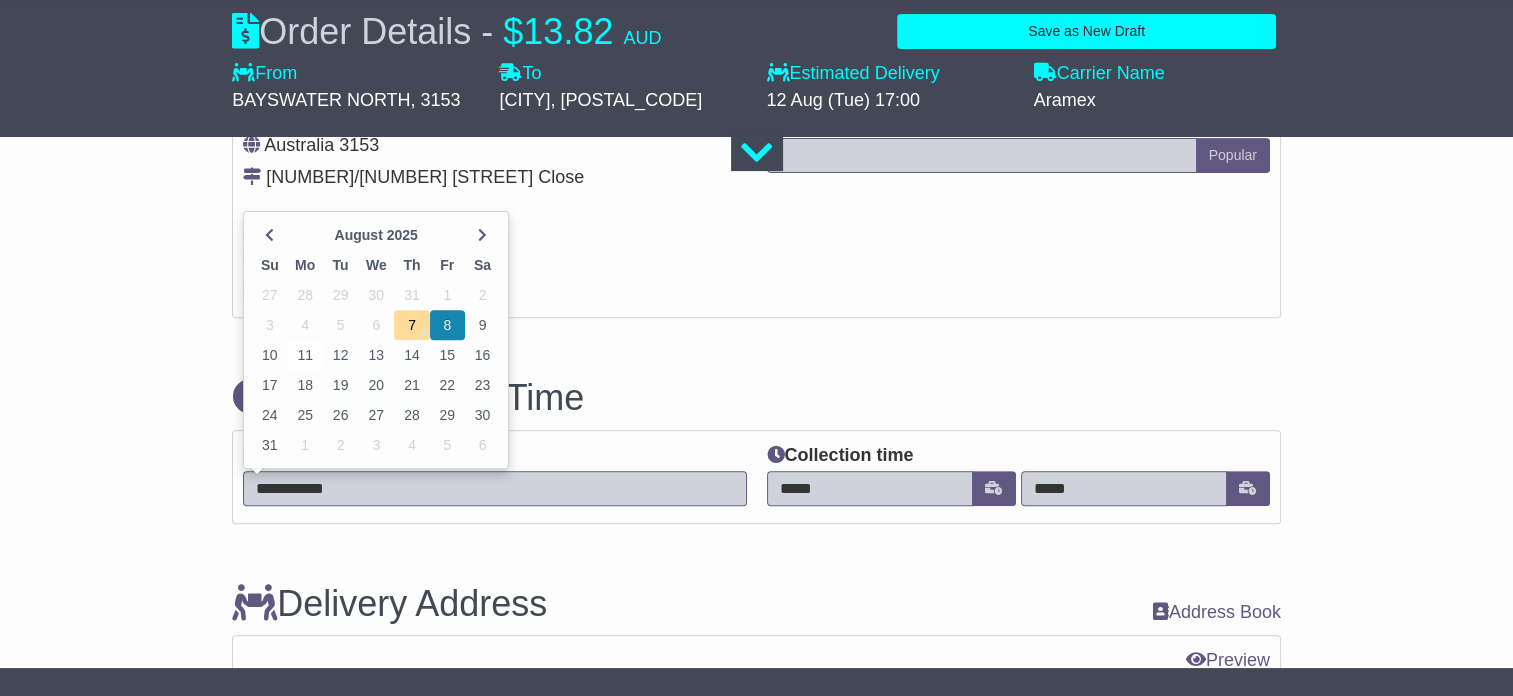 click on "11" at bounding box center [305, 355] 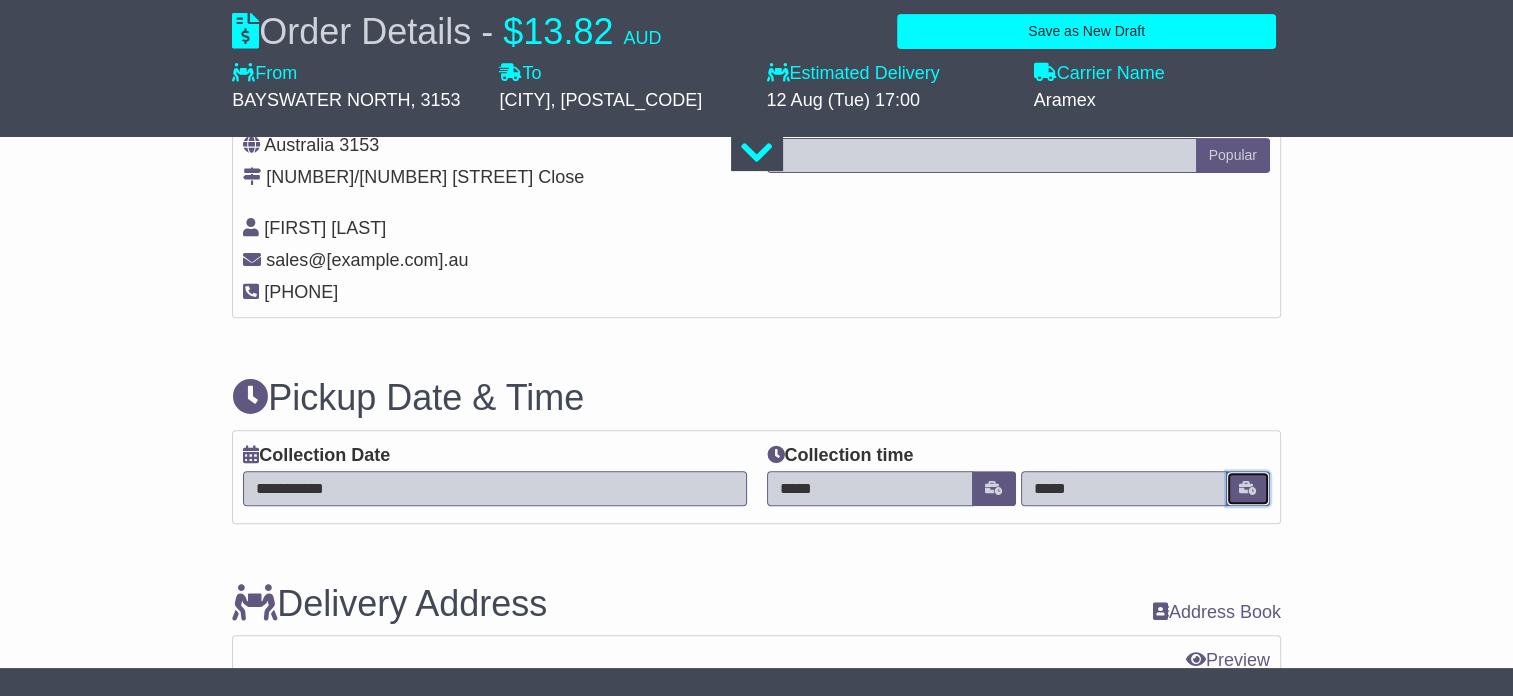 click at bounding box center (1248, 488) 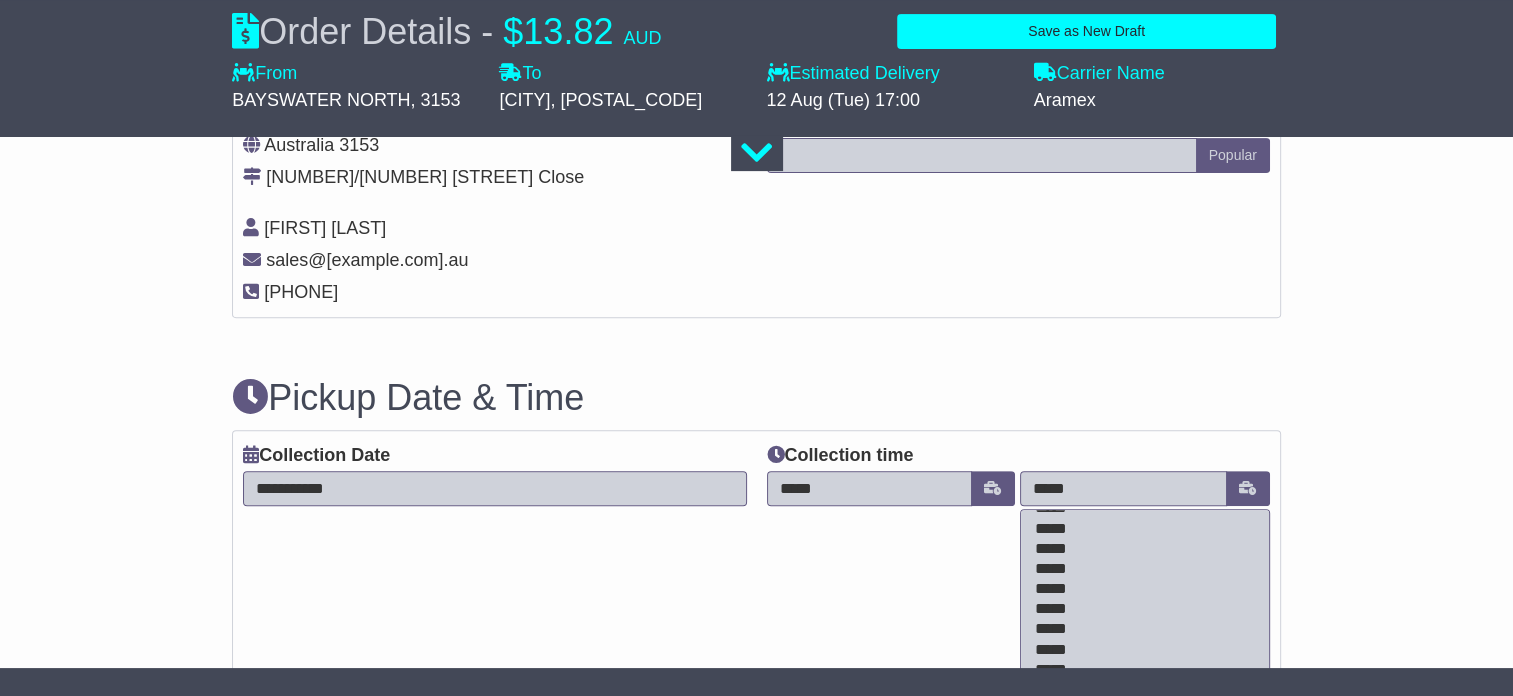 scroll, scrollTop: 500, scrollLeft: 0, axis: vertical 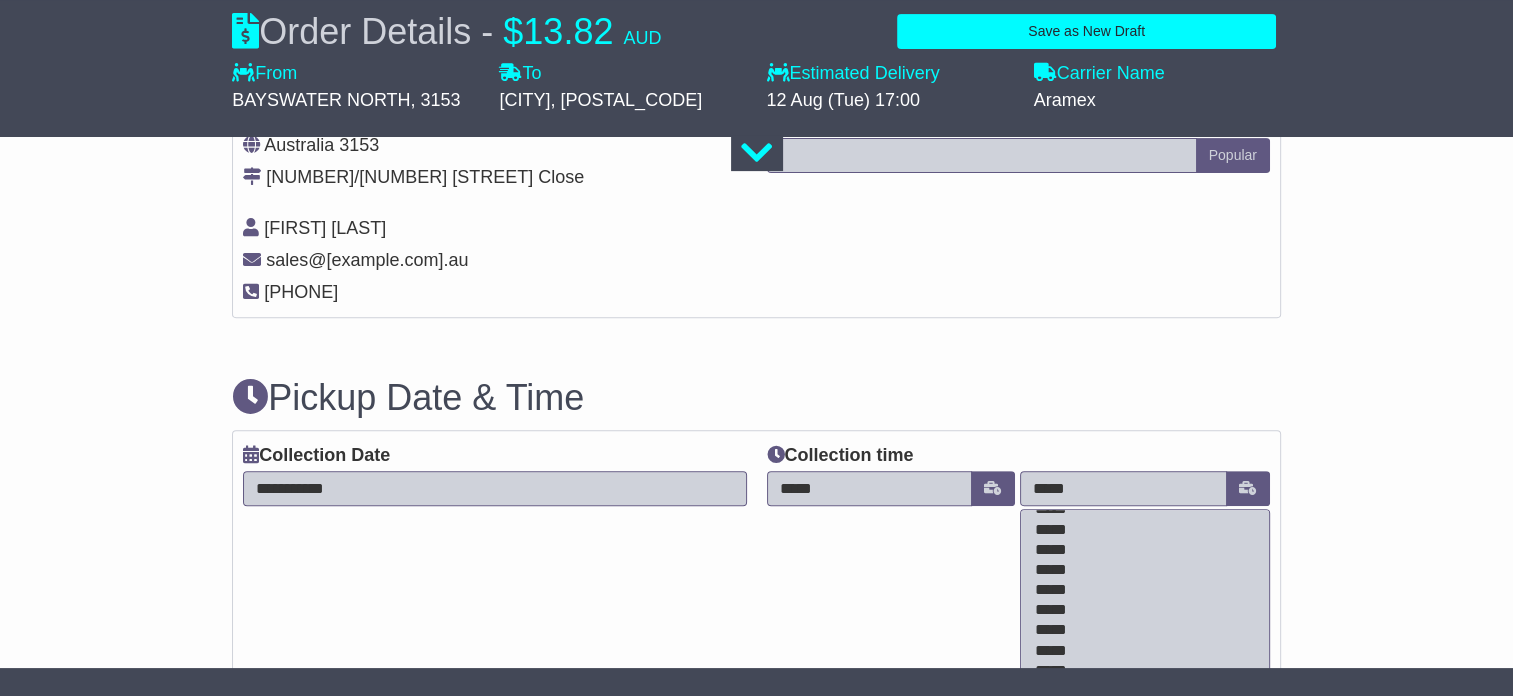 click on "*****" at bounding box center (1140, 551) 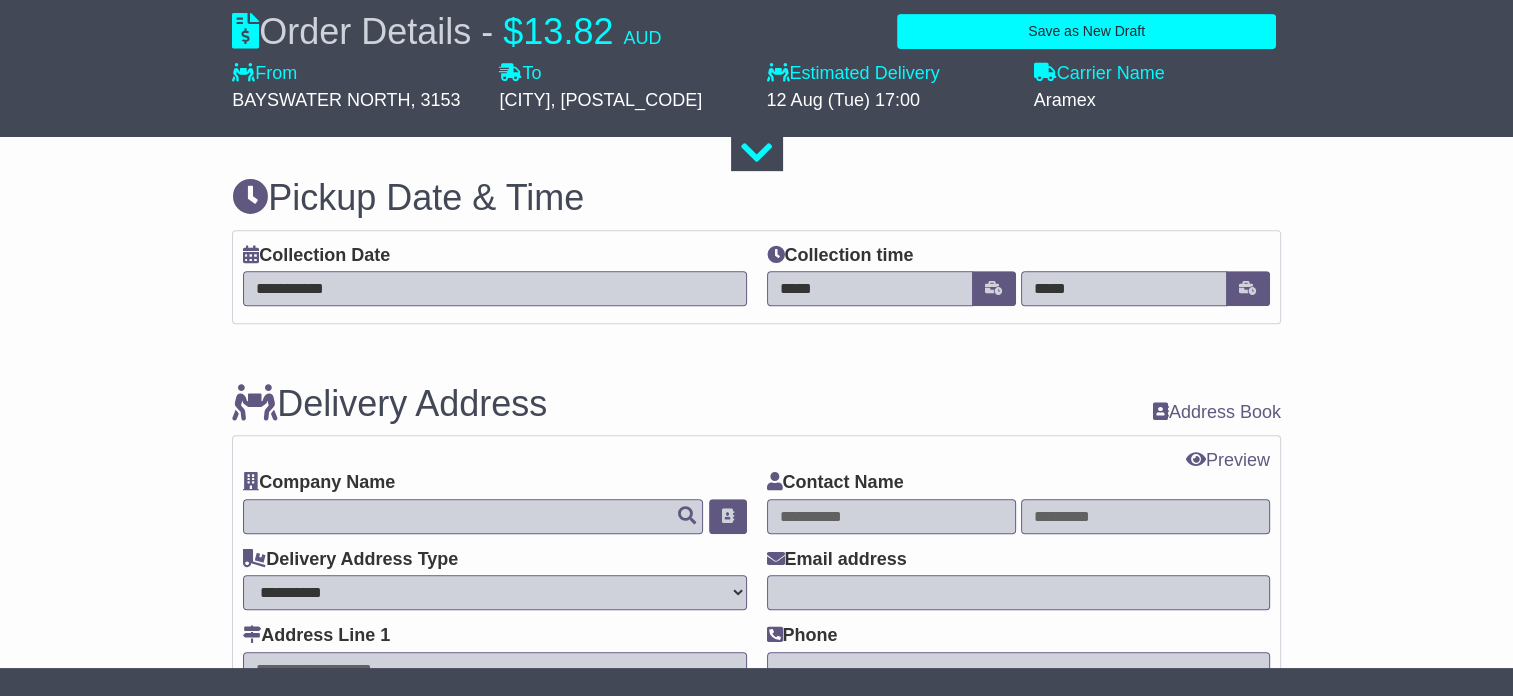 scroll, scrollTop: 1100, scrollLeft: 0, axis: vertical 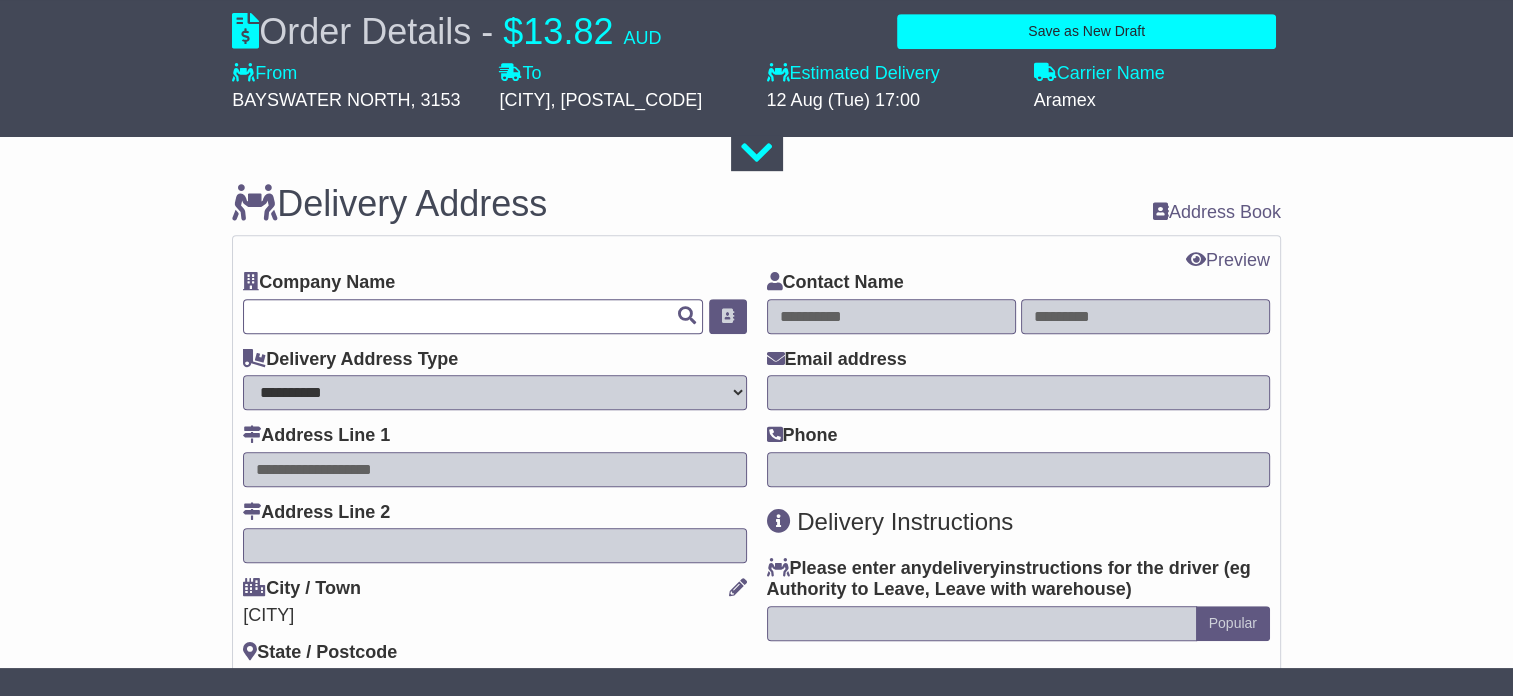 click at bounding box center [473, 316] 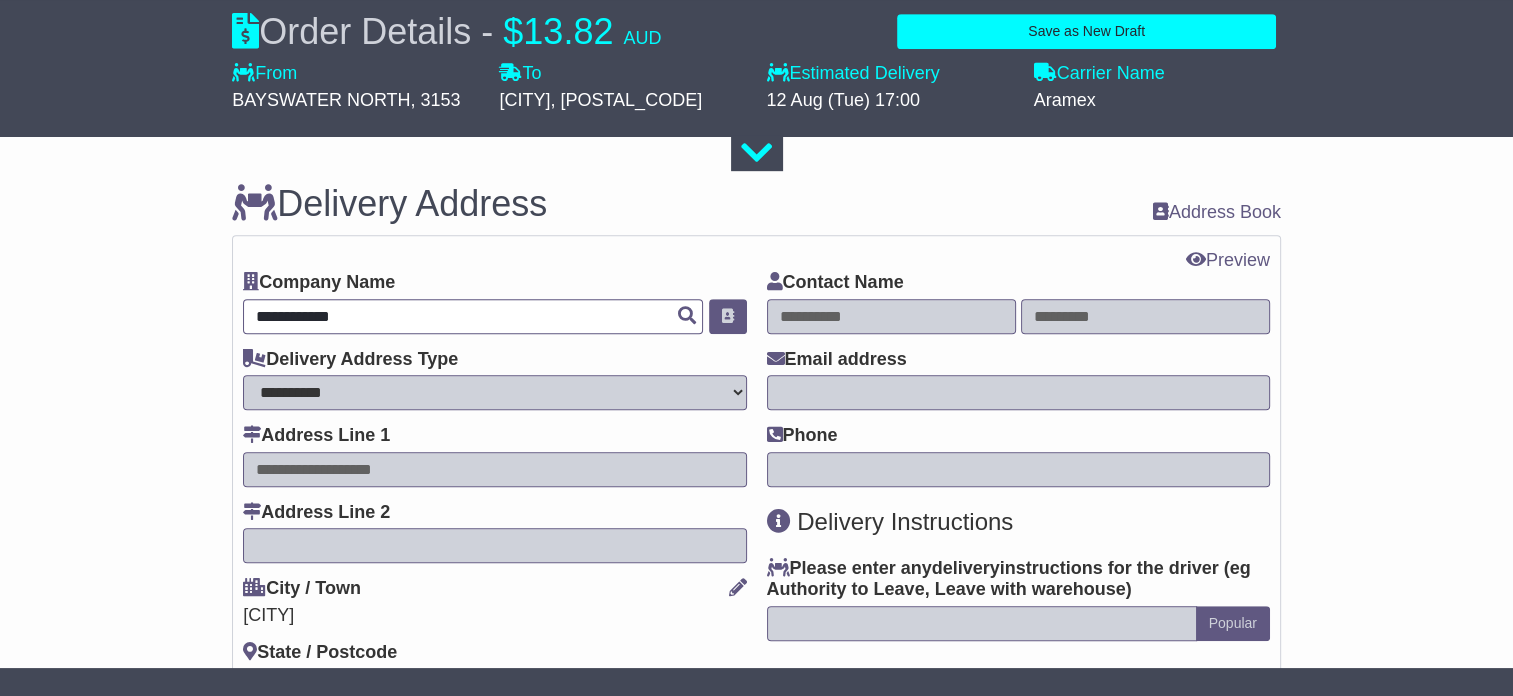type on "**********" 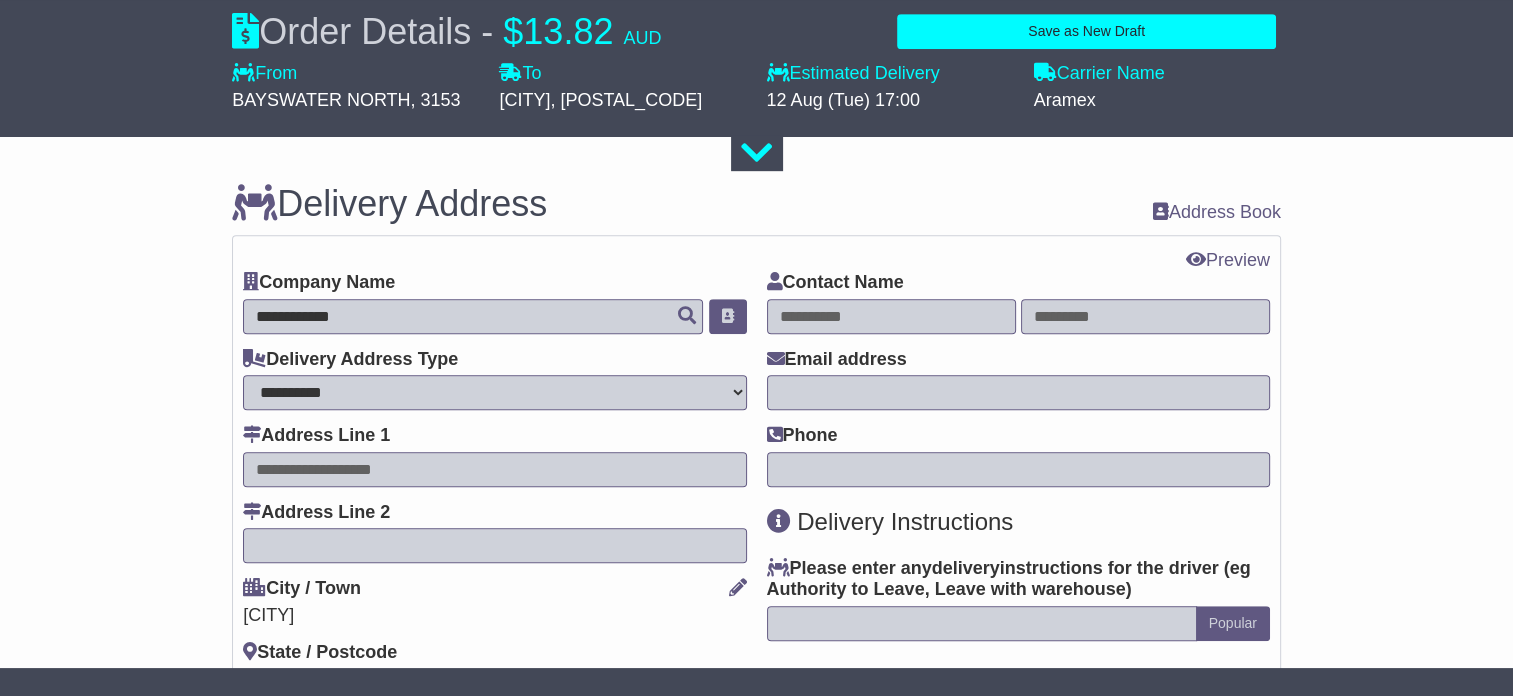 click on "**********" at bounding box center (494, 392) 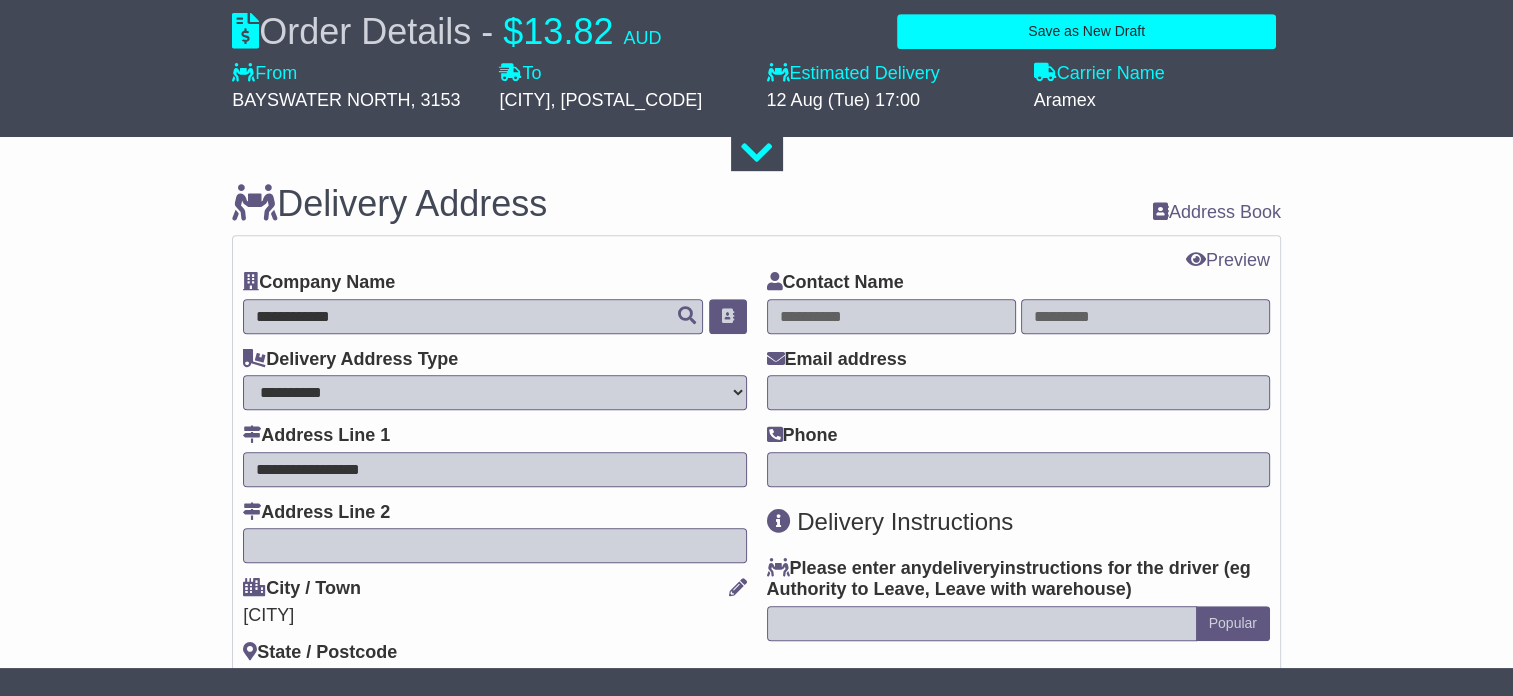 click on "**********" at bounding box center (494, 469) 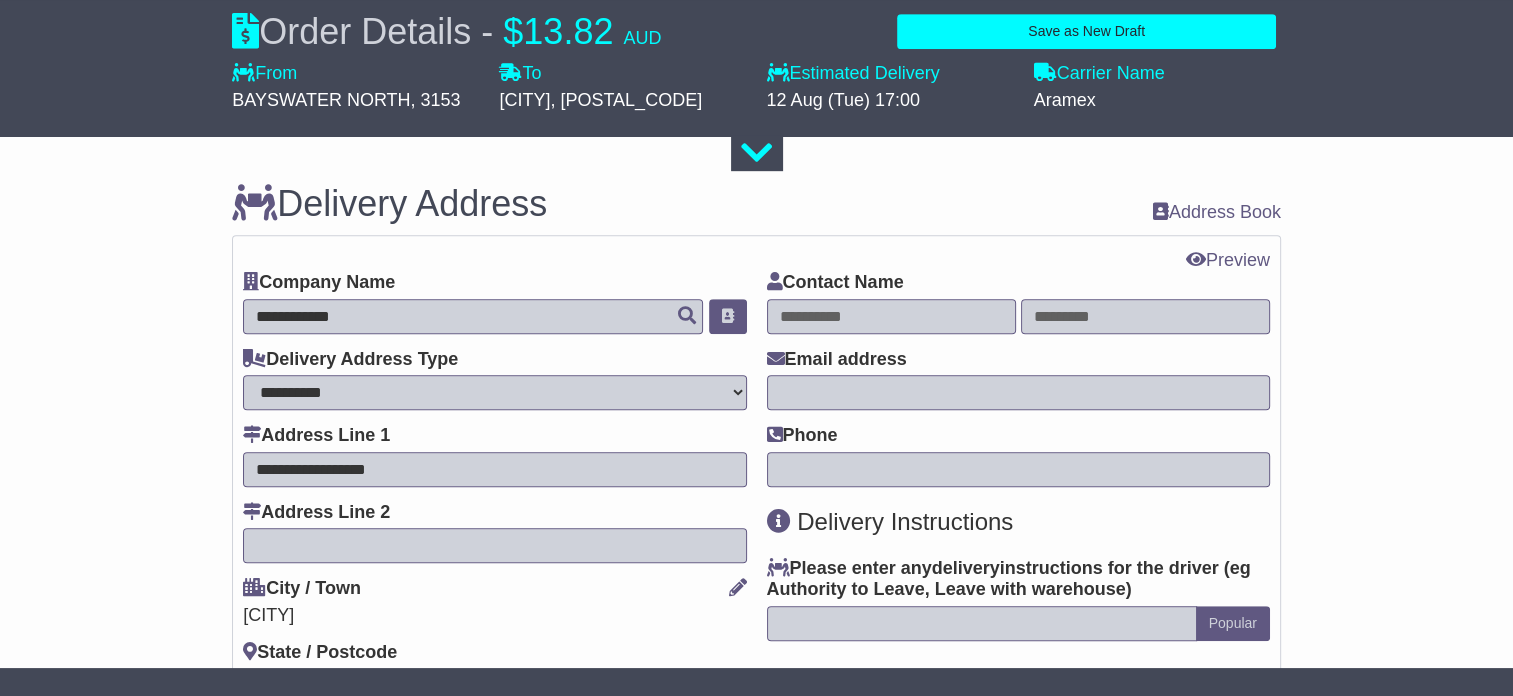 type on "**********" 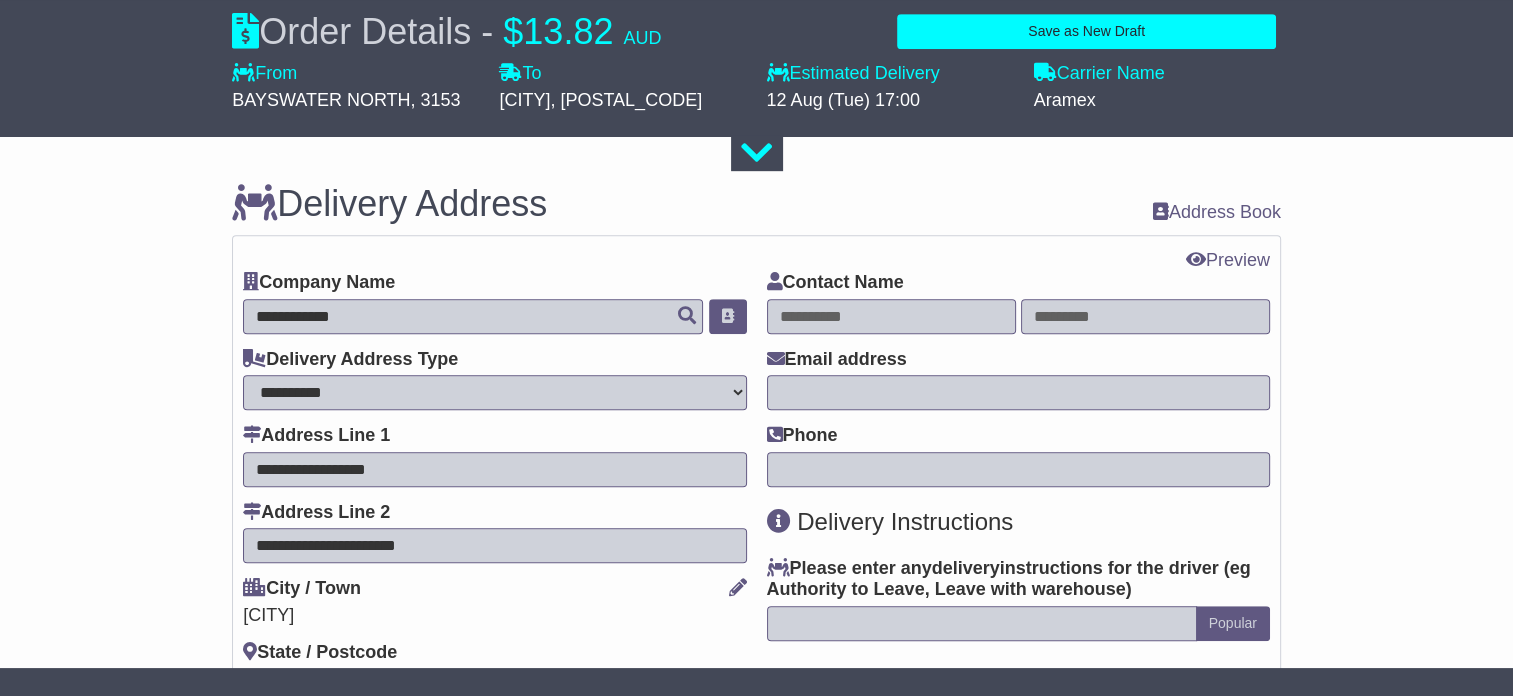 type on "**********" 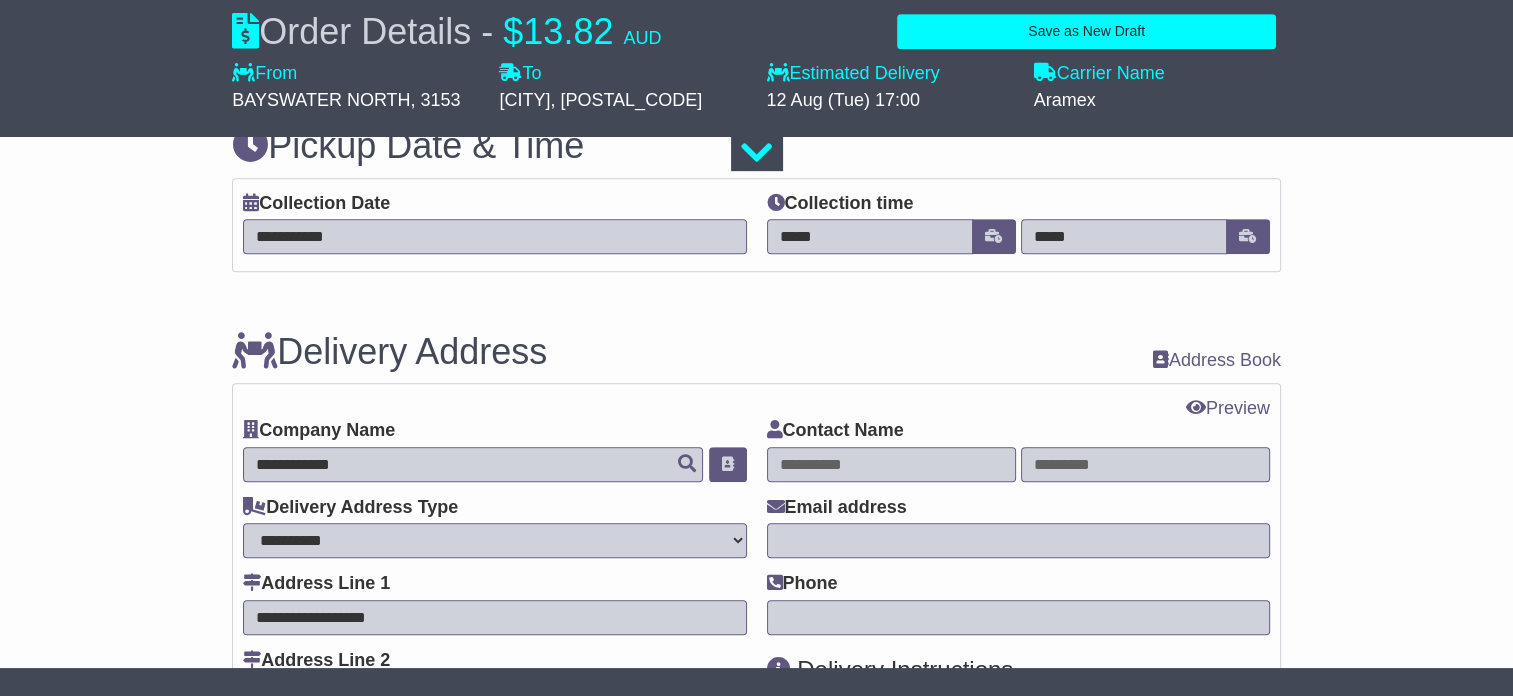 scroll, scrollTop: 1000, scrollLeft: 0, axis: vertical 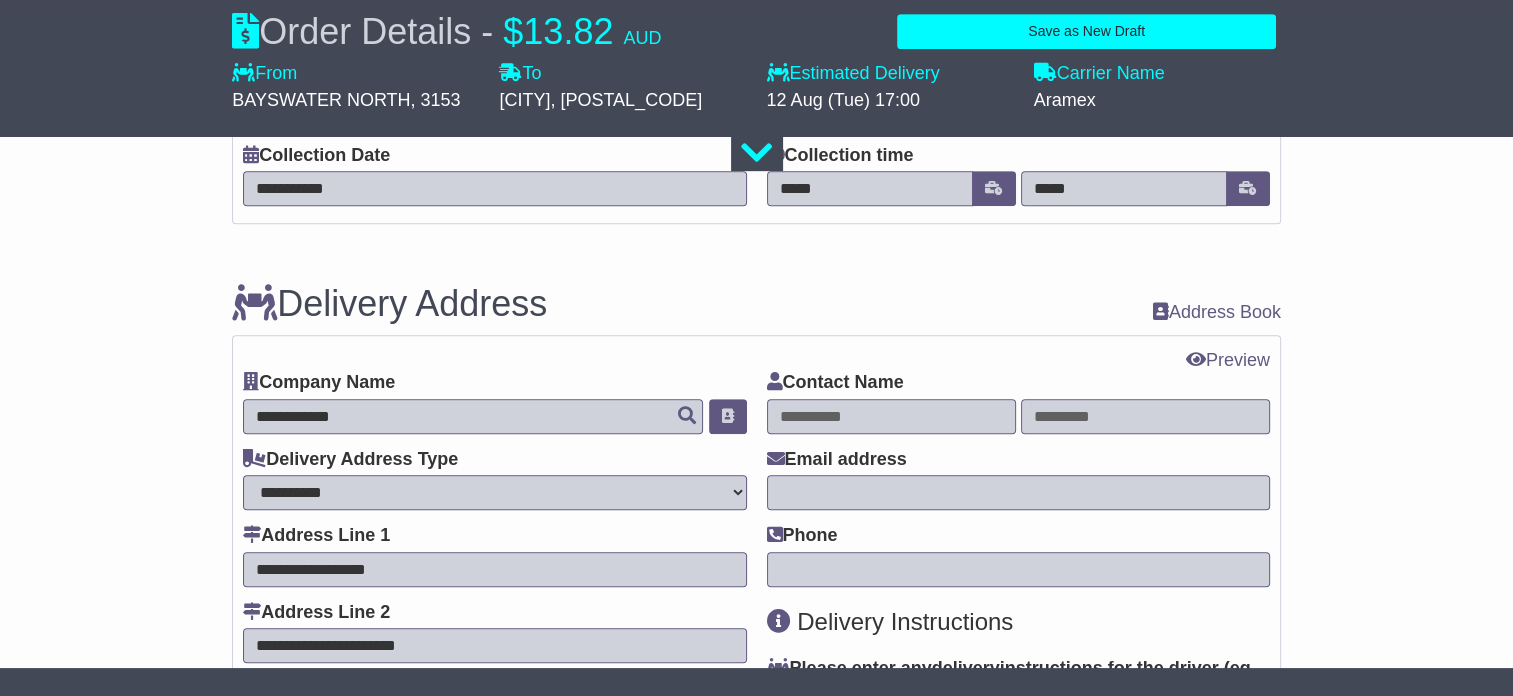 click at bounding box center (891, 416) 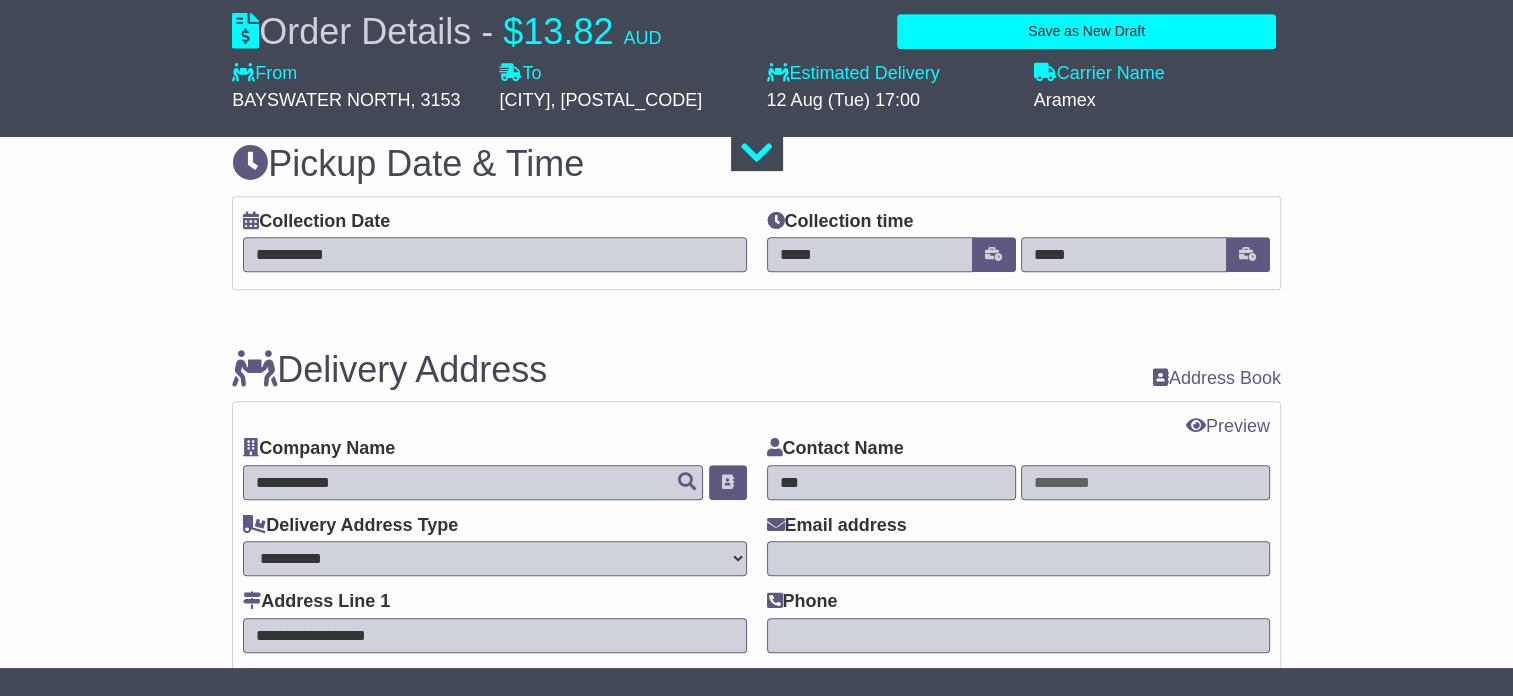 scroll, scrollTop: 900, scrollLeft: 0, axis: vertical 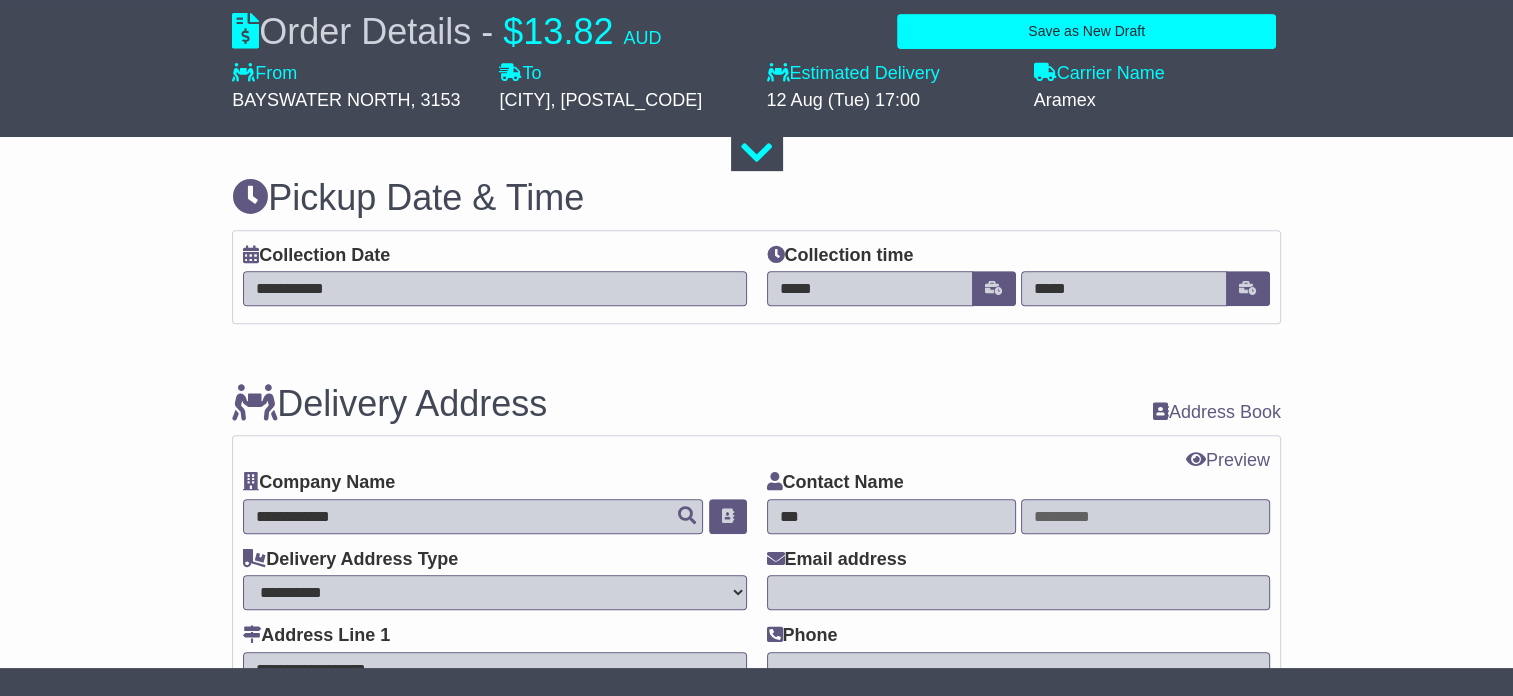 type on "***" 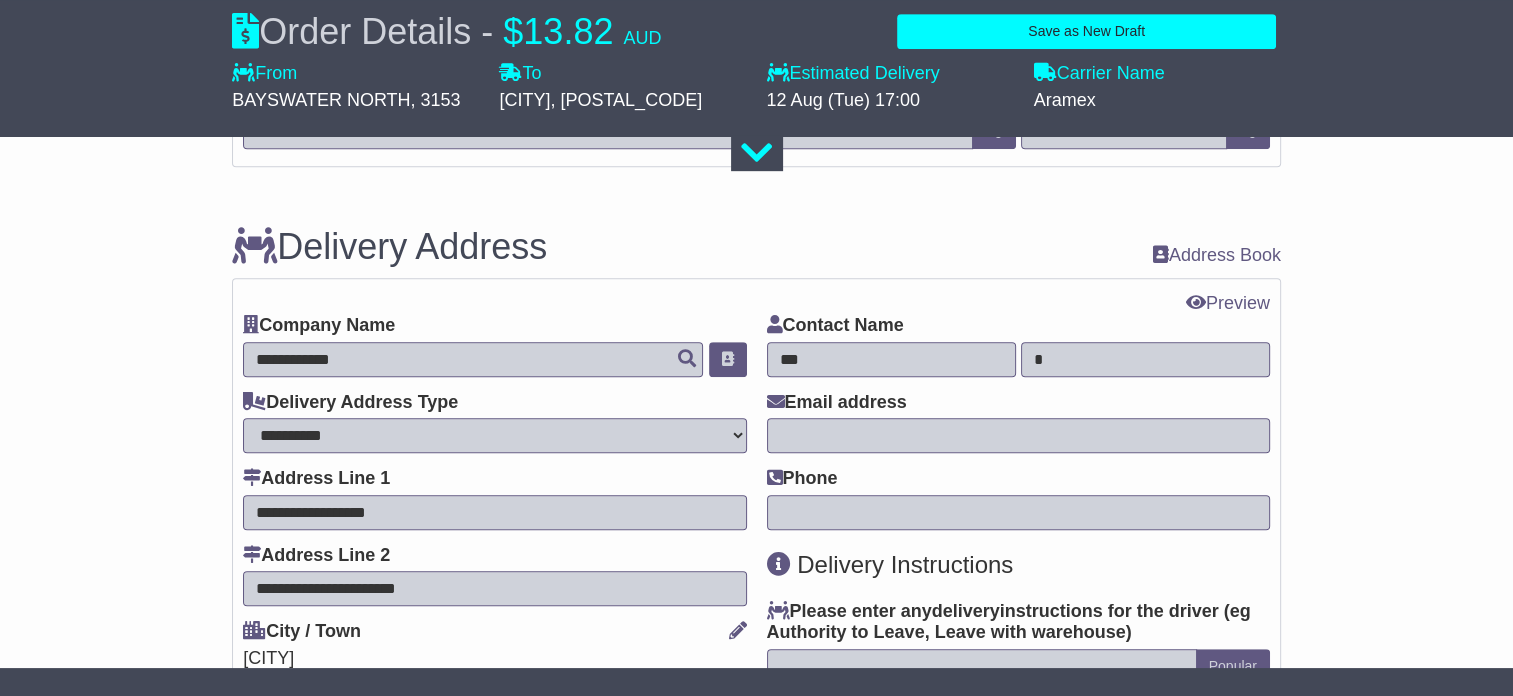 scroll, scrollTop: 1100, scrollLeft: 0, axis: vertical 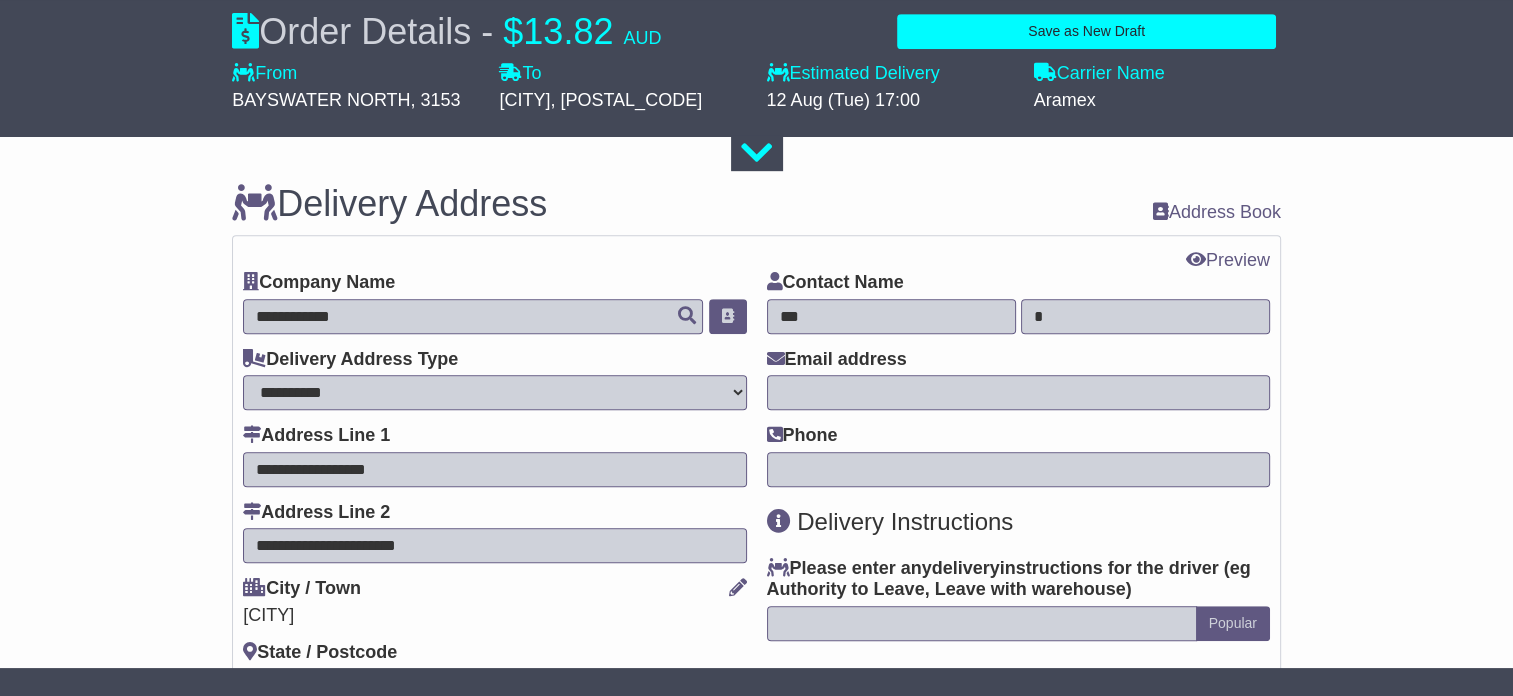 type on "*" 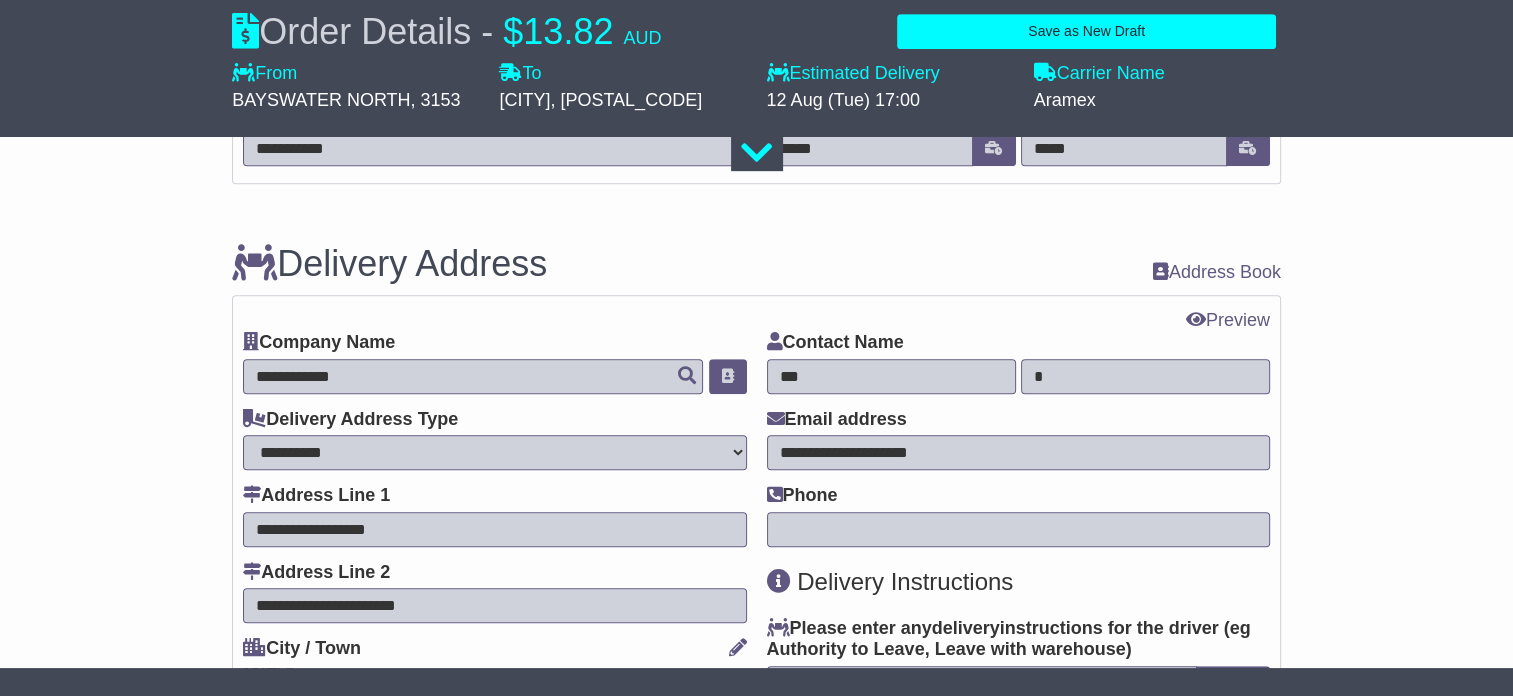 scroll, scrollTop: 1000, scrollLeft: 0, axis: vertical 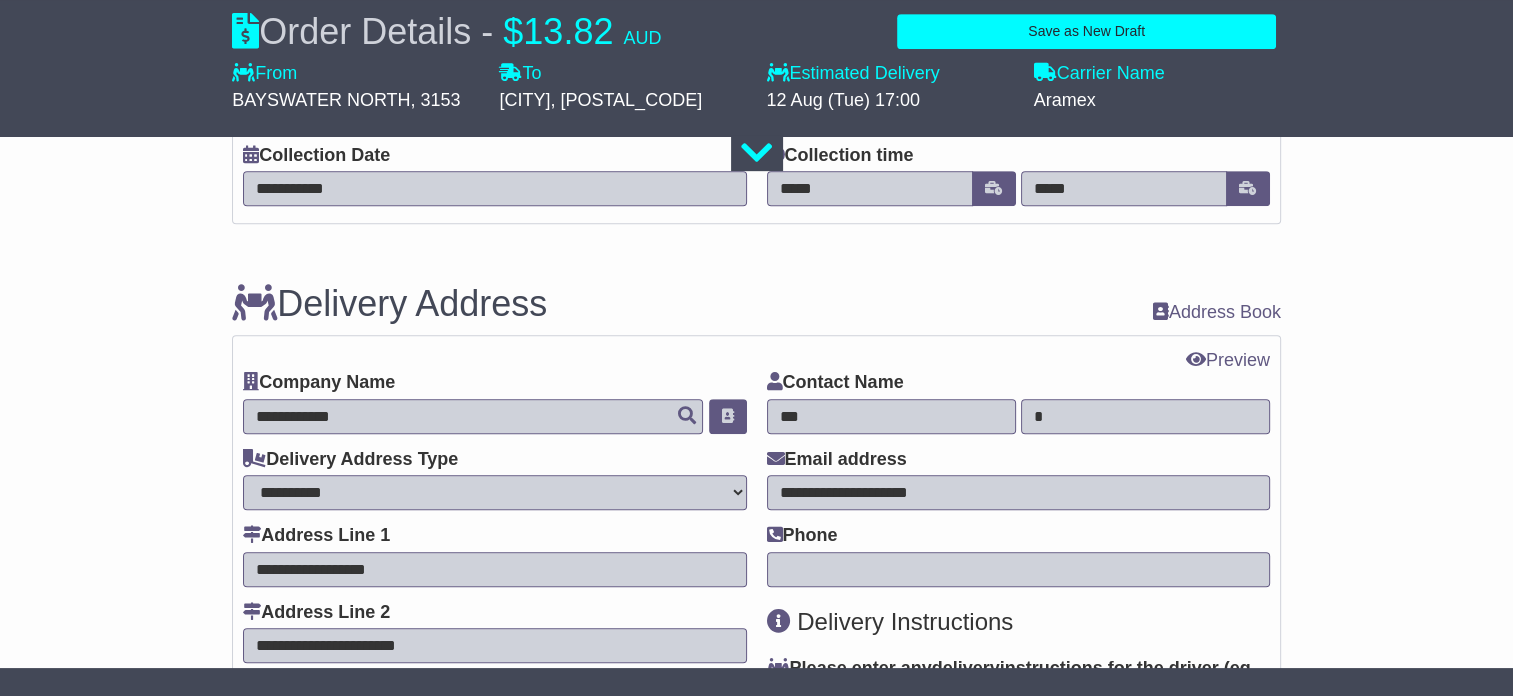 type on "**********" 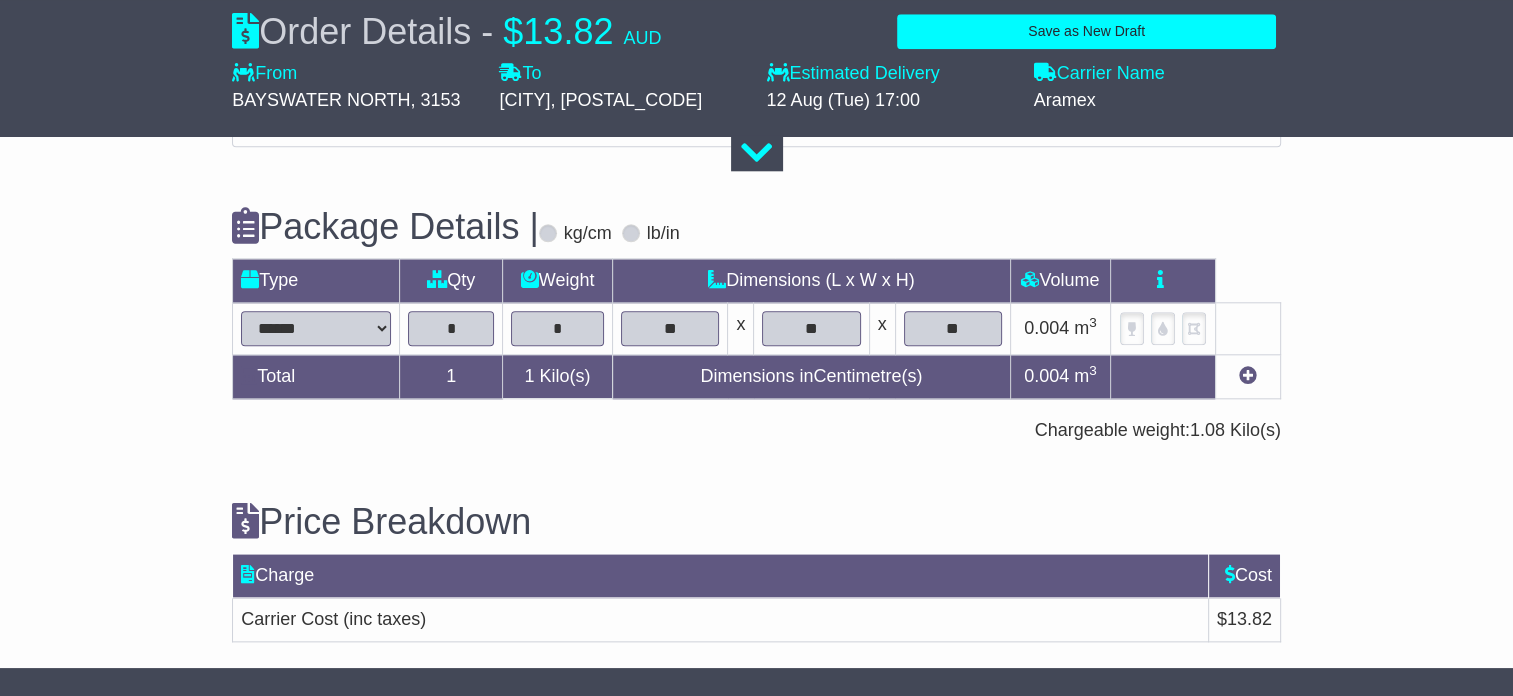 scroll, scrollTop: 2196, scrollLeft: 0, axis: vertical 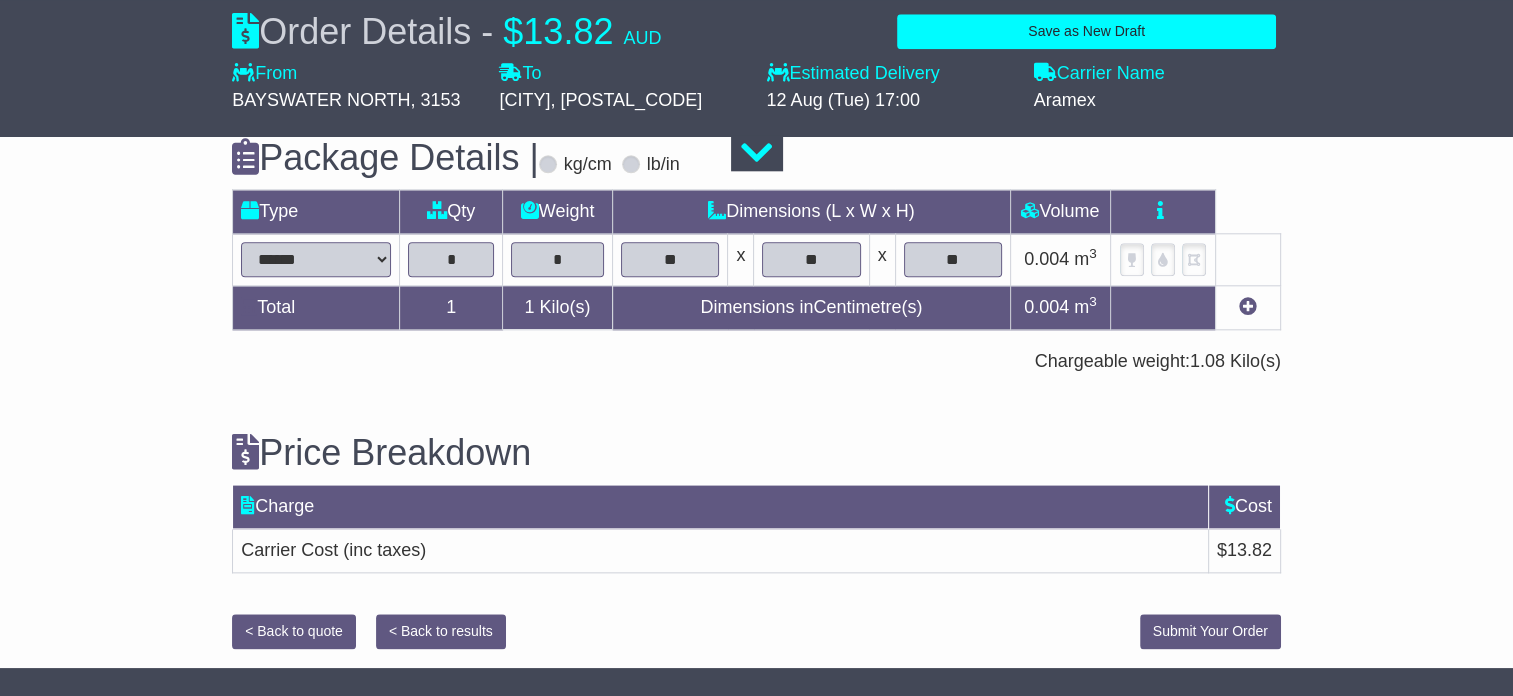 type on "**********" 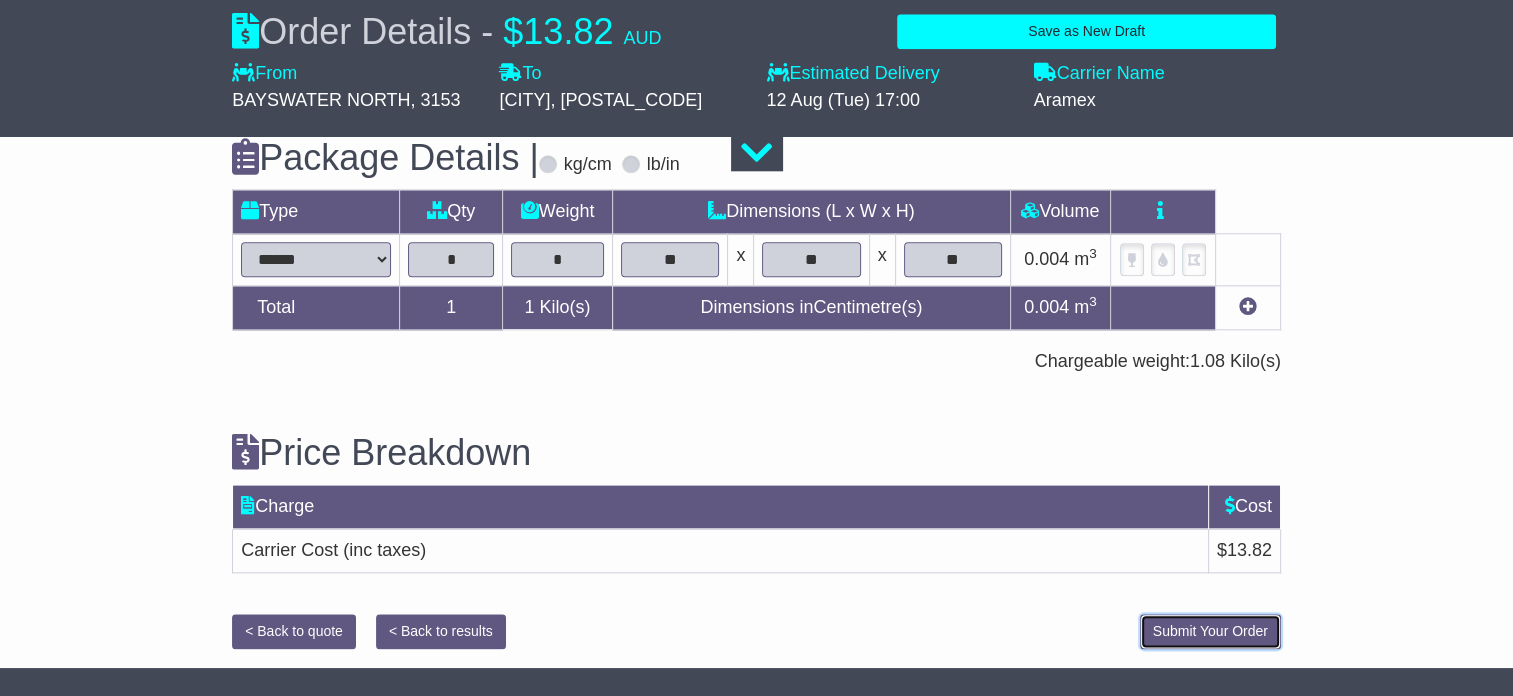 click on "Submit Your Order" at bounding box center [1210, 631] 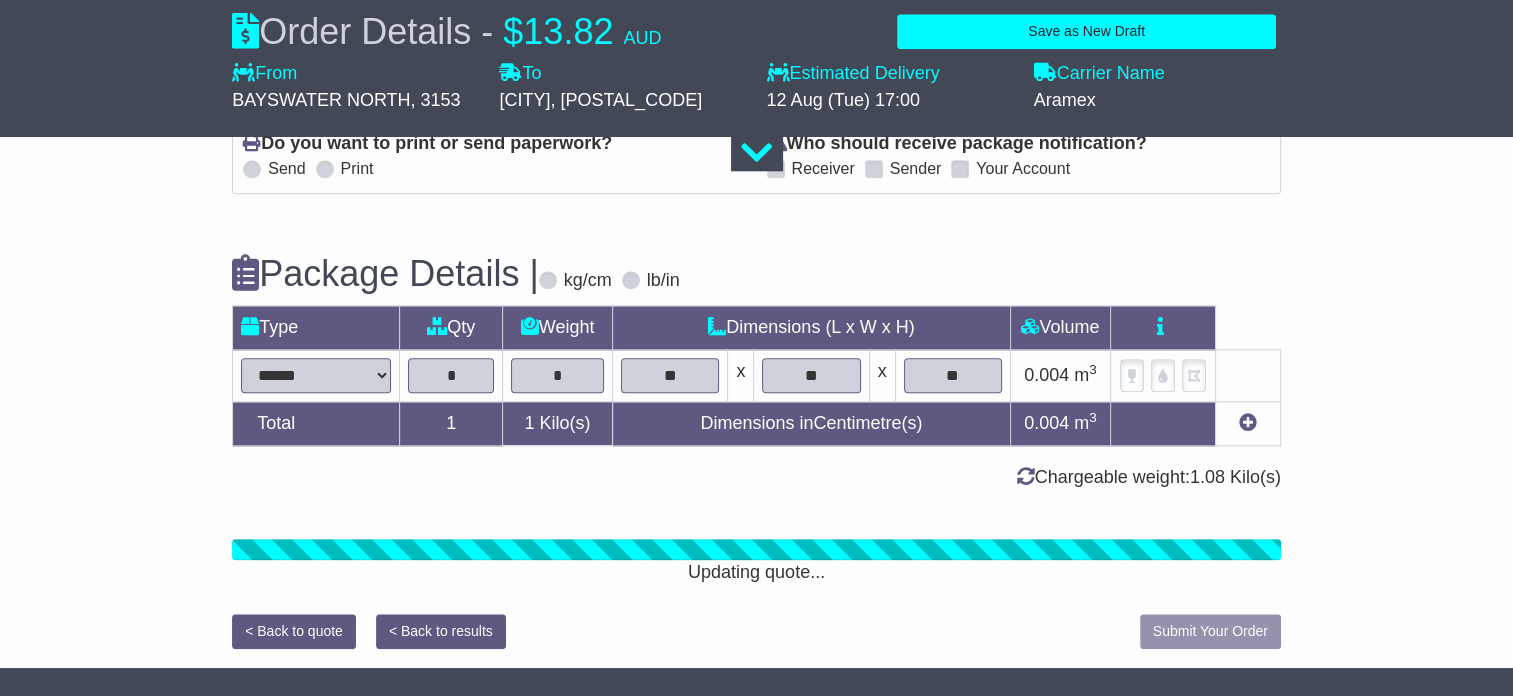 scroll, scrollTop: 2196, scrollLeft: 0, axis: vertical 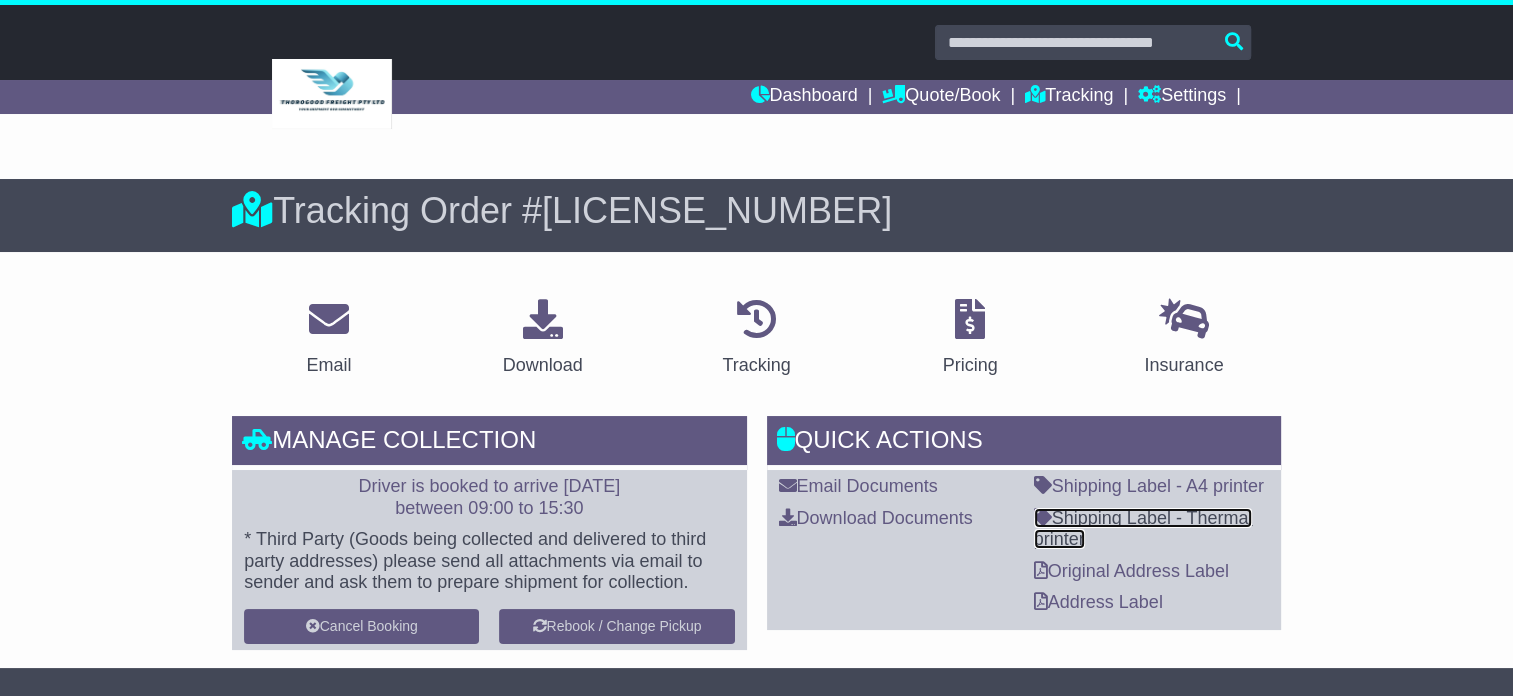 click on "Shipping Label - Thermal printer" at bounding box center (1143, 529) 